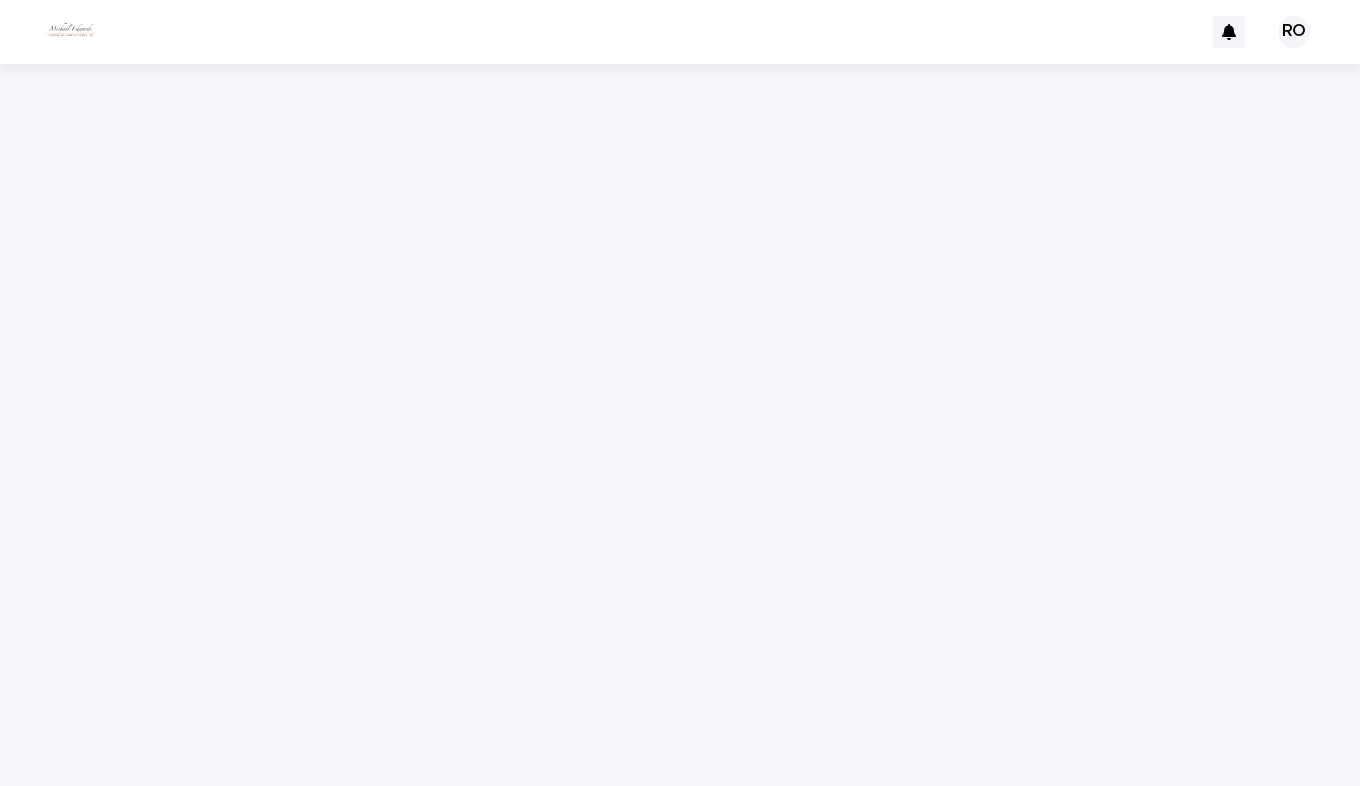 scroll, scrollTop: 0, scrollLeft: 0, axis: both 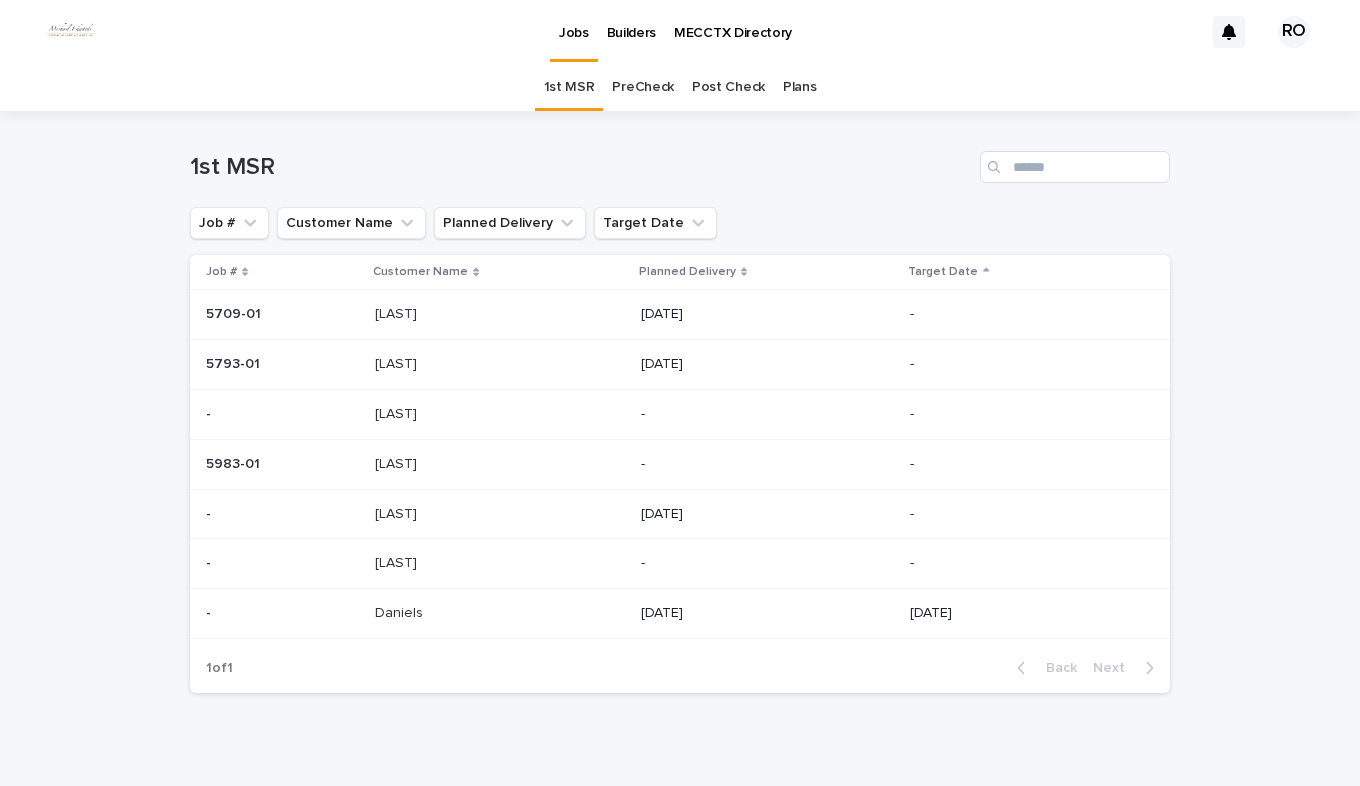 click on "[LAST]" at bounding box center (398, 462) 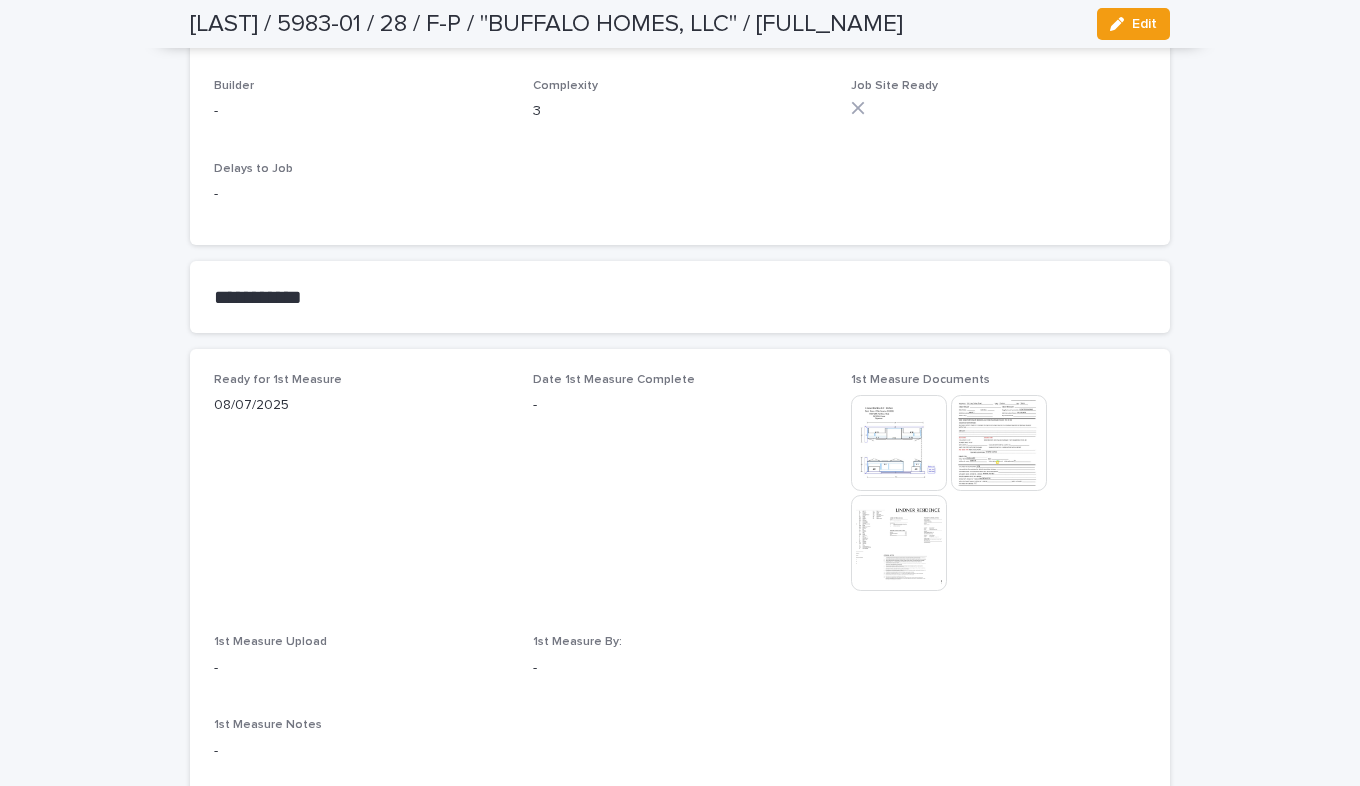scroll, scrollTop: 900, scrollLeft: 0, axis: vertical 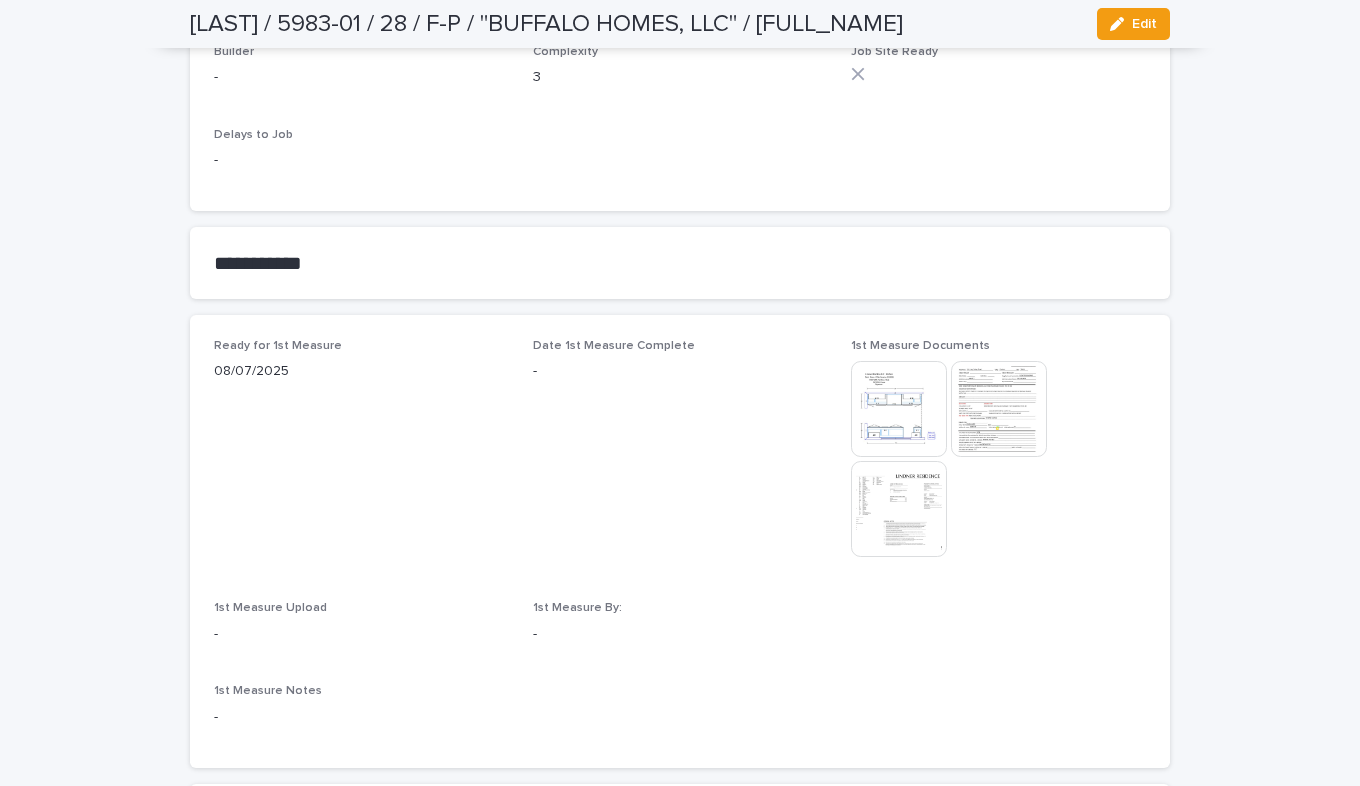 click at bounding box center (899, 409) 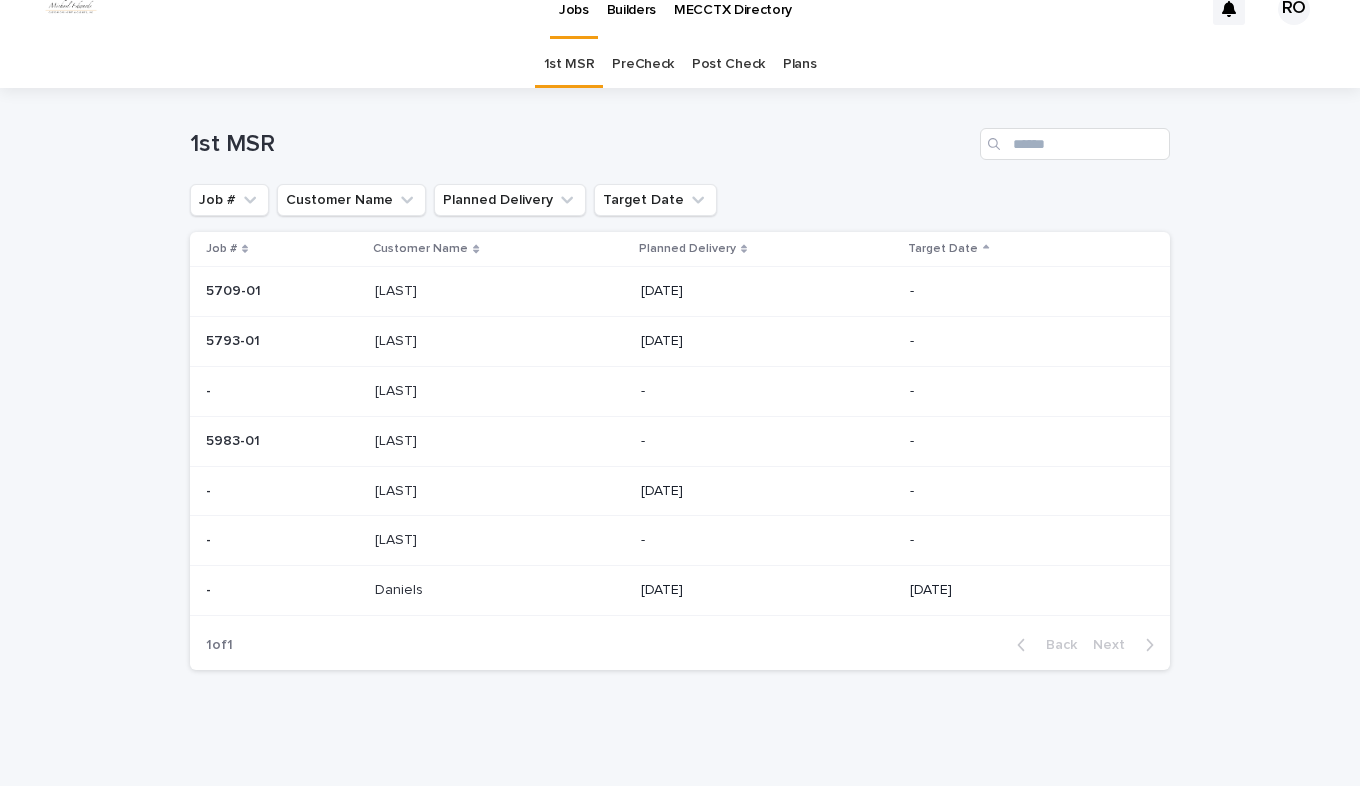 scroll, scrollTop: 24, scrollLeft: 0, axis: vertical 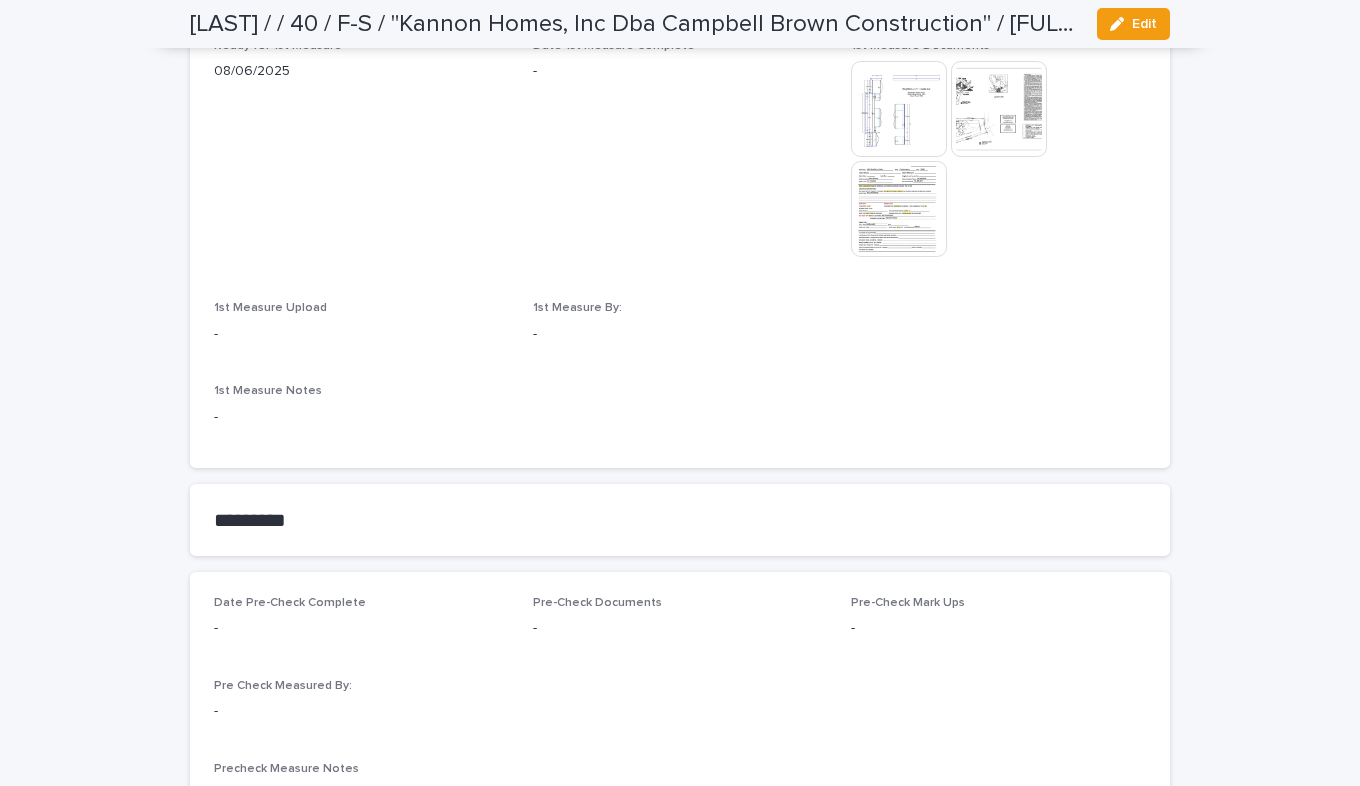click at bounding box center [899, 109] 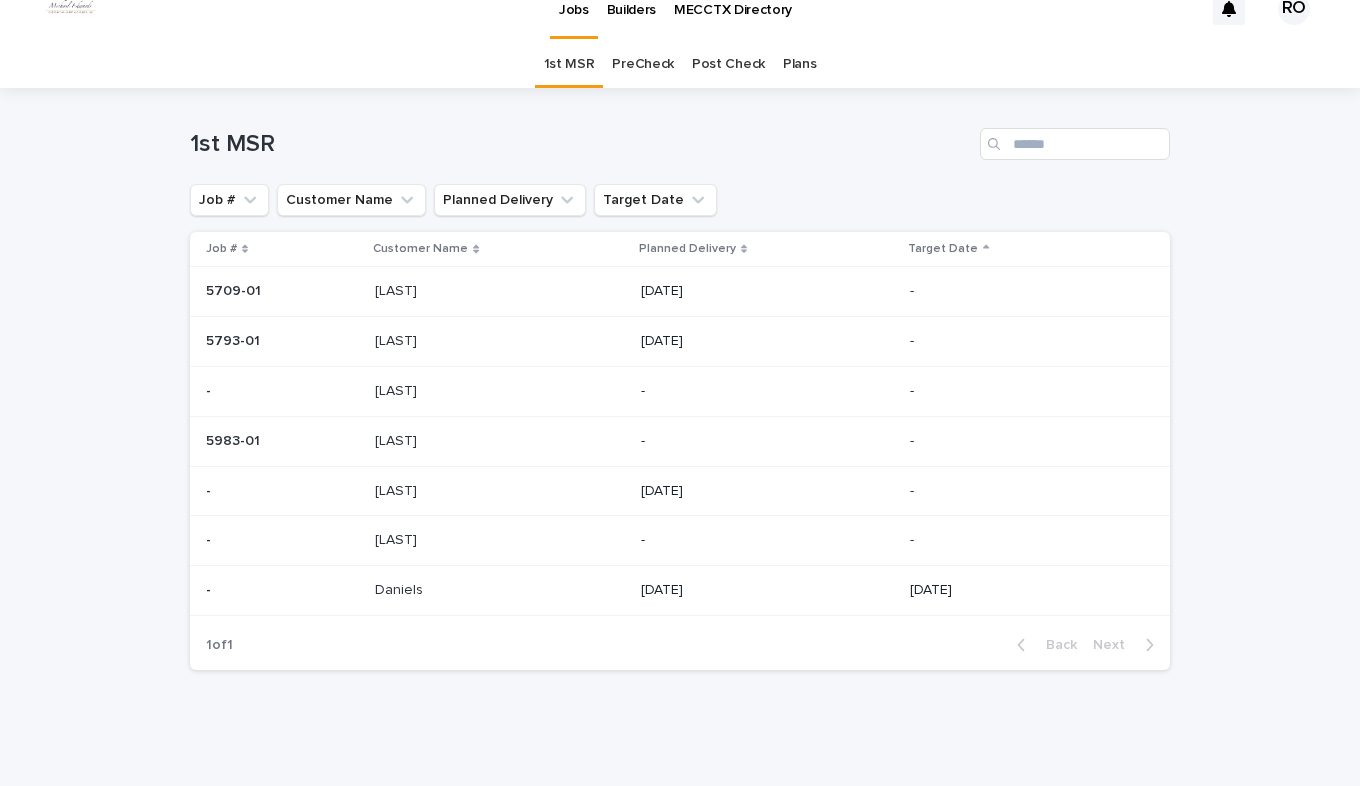 scroll, scrollTop: 24, scrollLeft: 0, axis: vertical 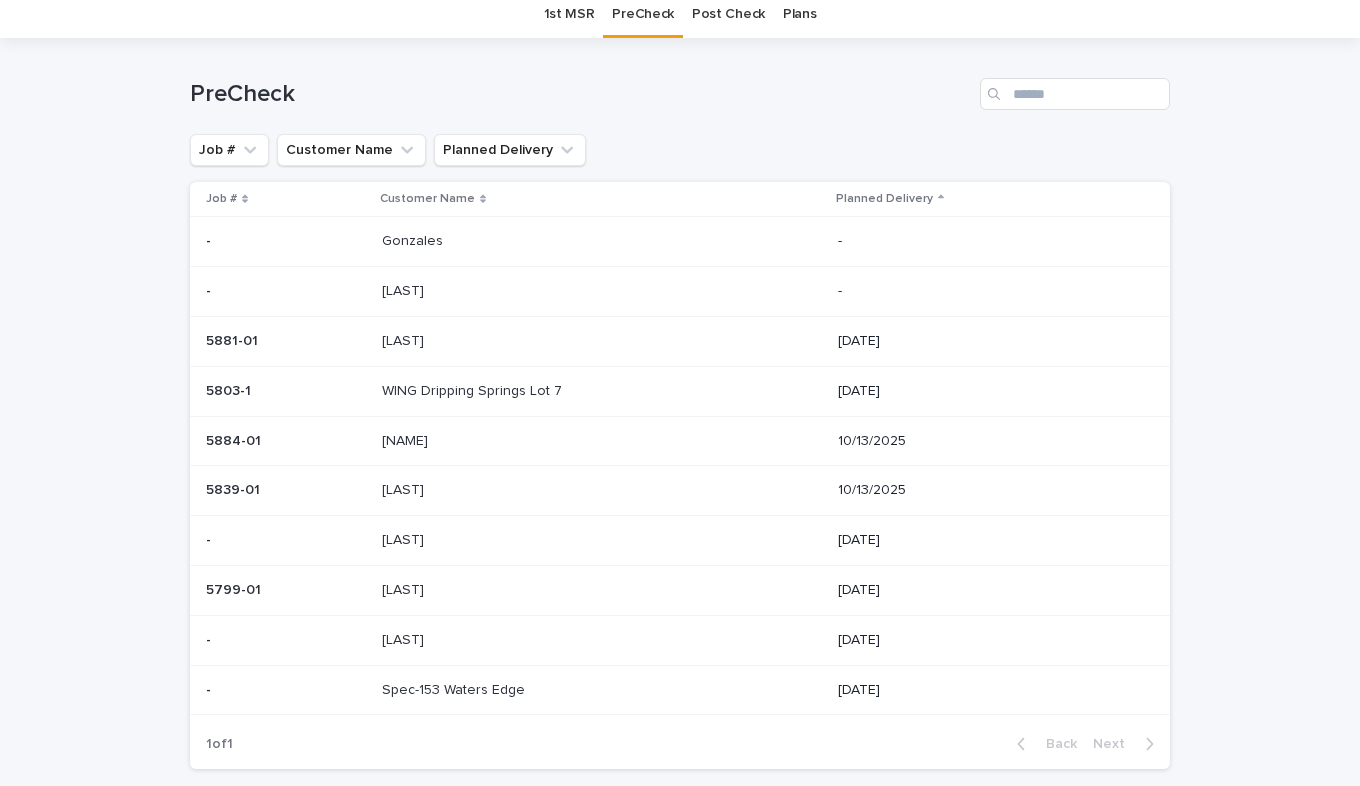 click at bounding box center [548, 241] 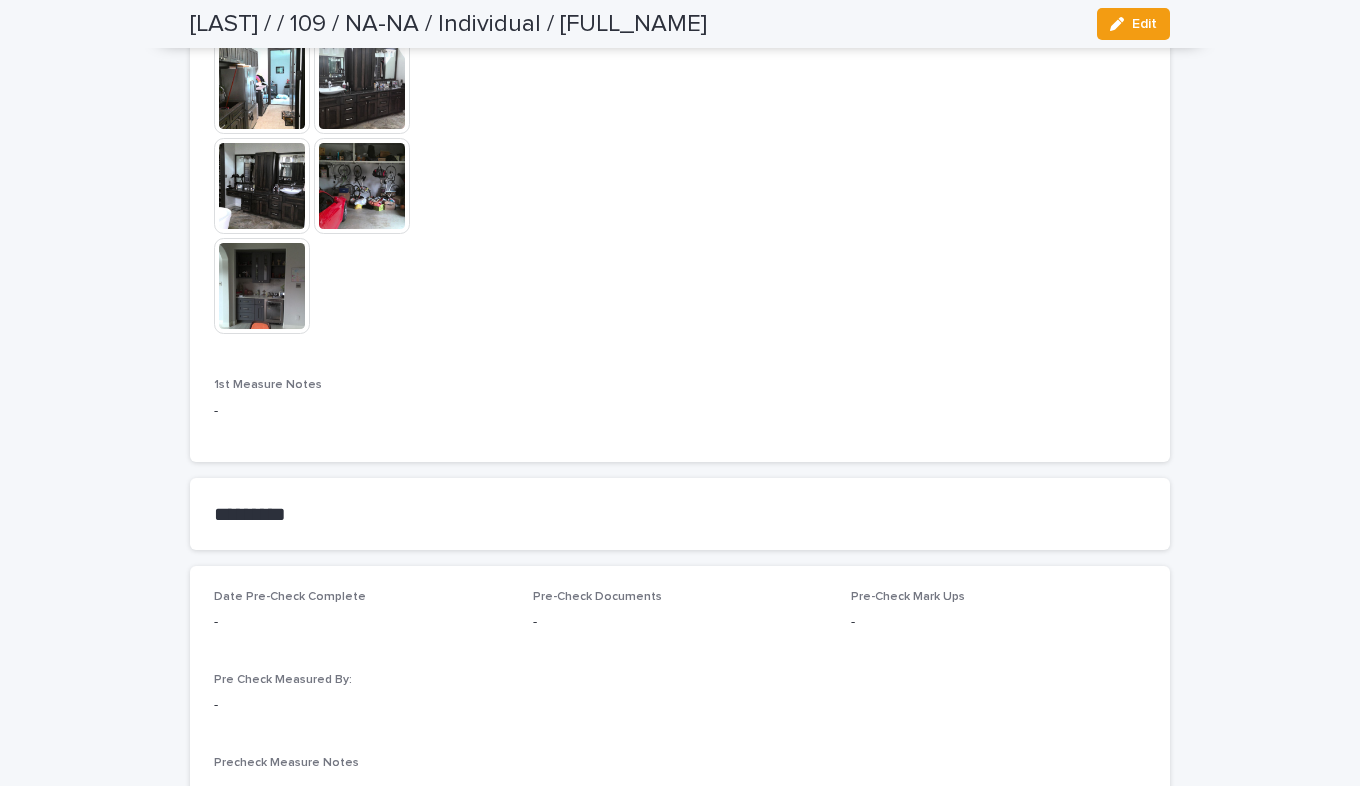 scroll, scrollTop: 1800, scrollLeft: 0, axis: vertical 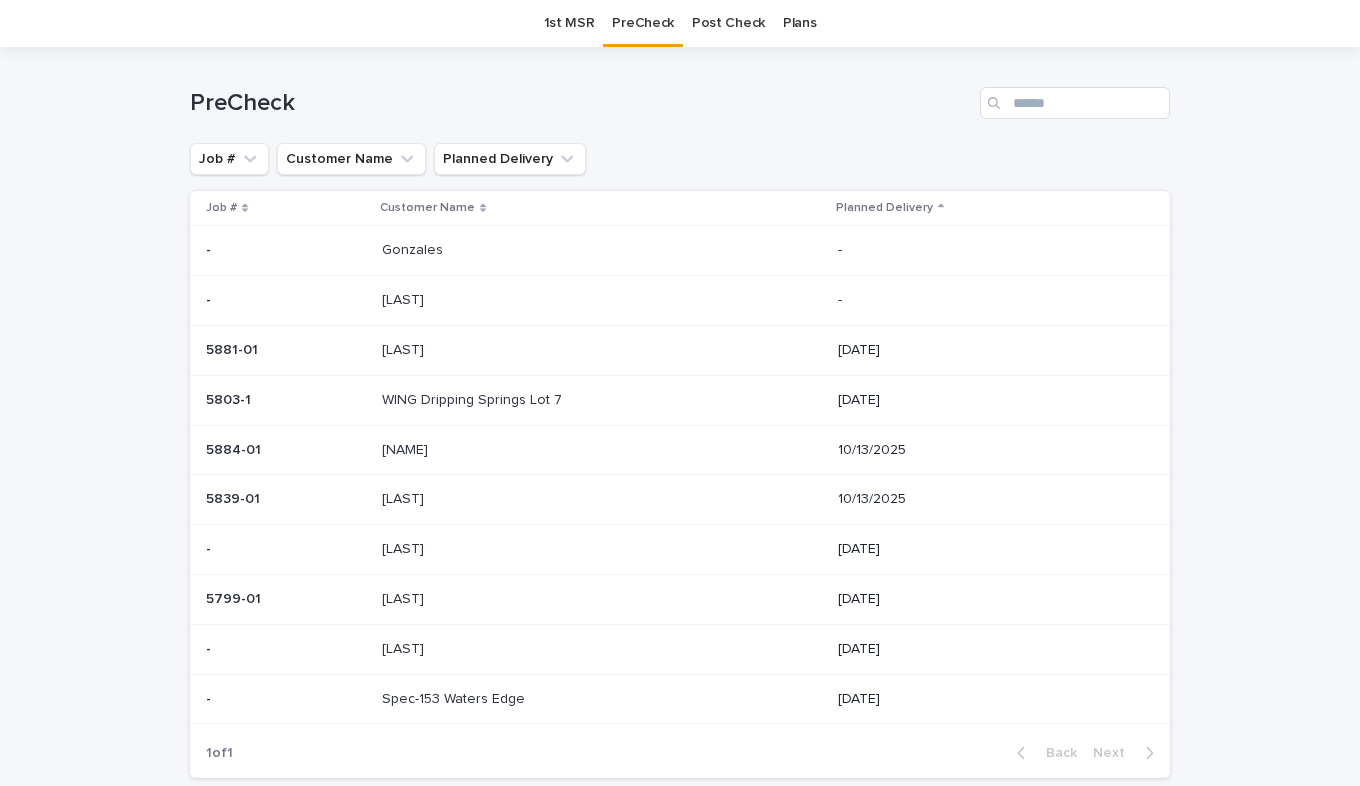 click on "[LAST]" at bounding box center (405, 298) 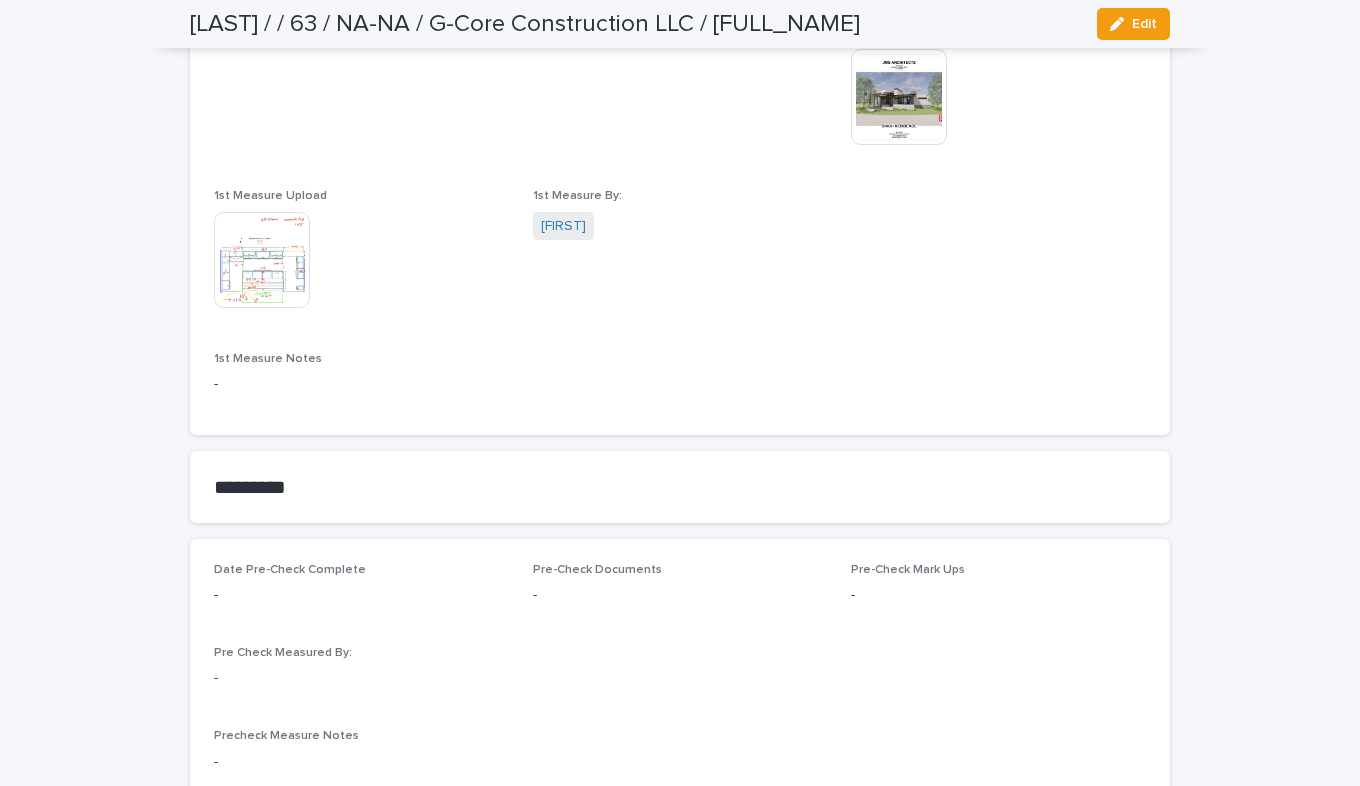 scroll, scrollTop: 1600, scrollLeft: 0, axis: vertical 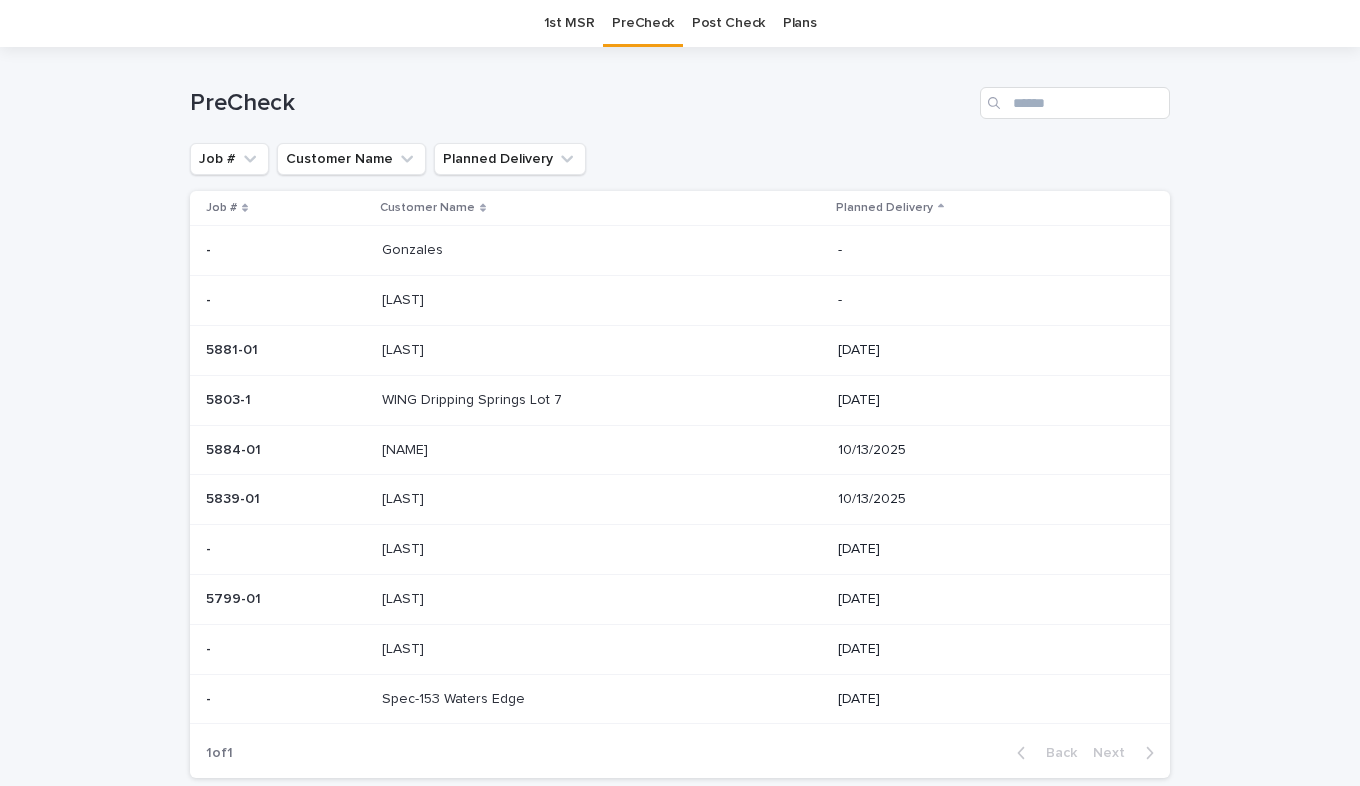 click on "5881-01 5881-01" at bounding box center (282, 350) 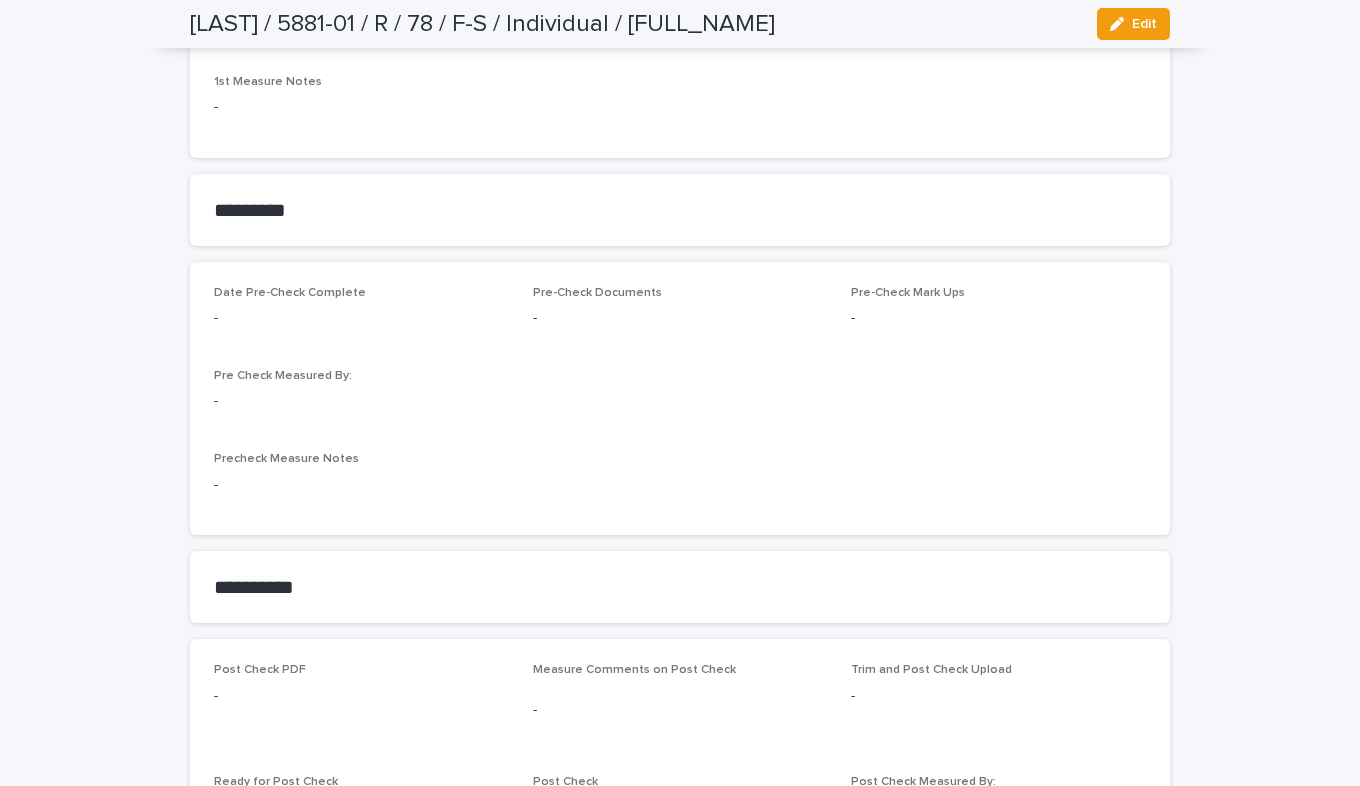 scroll, scrollTop: 1700, scrollLeft: 0, axis: vertical 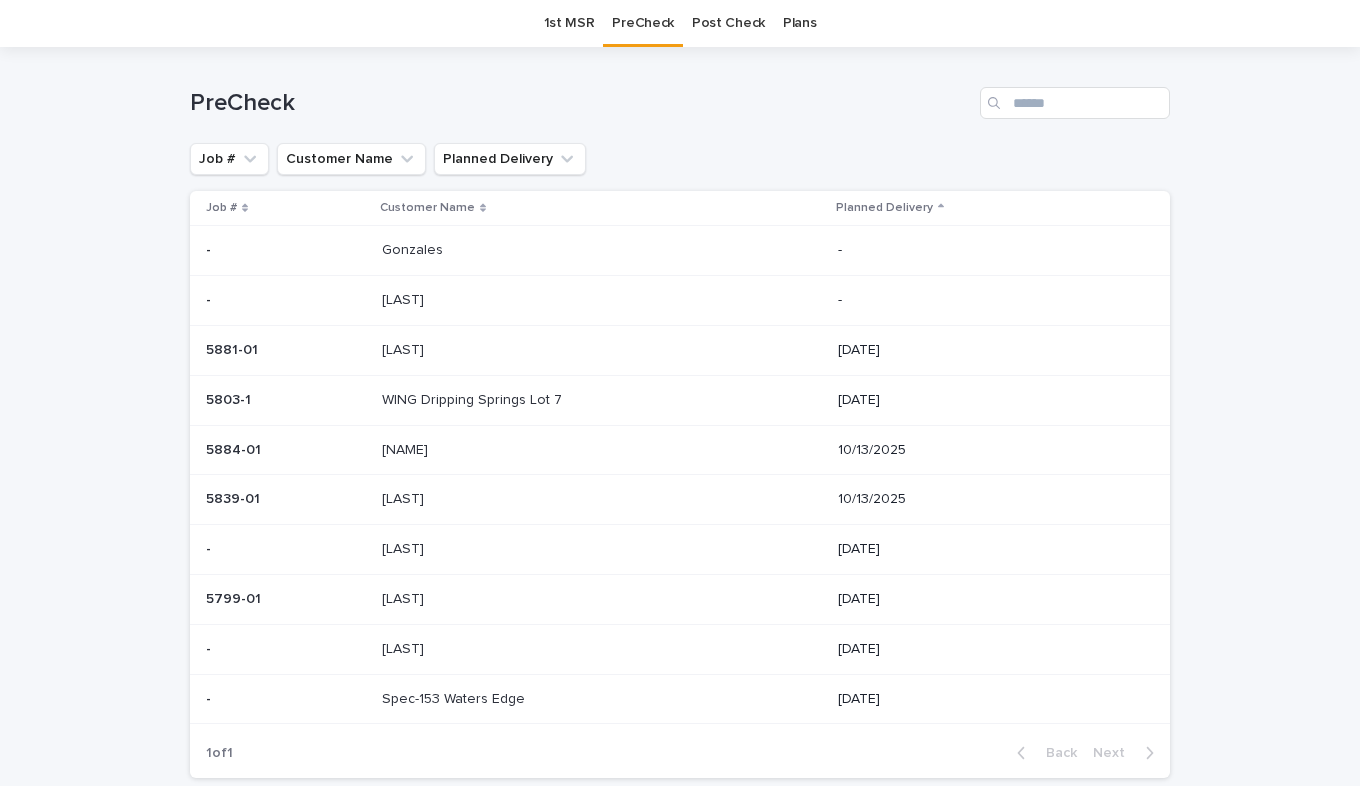 click at bounding box center (548, 350) 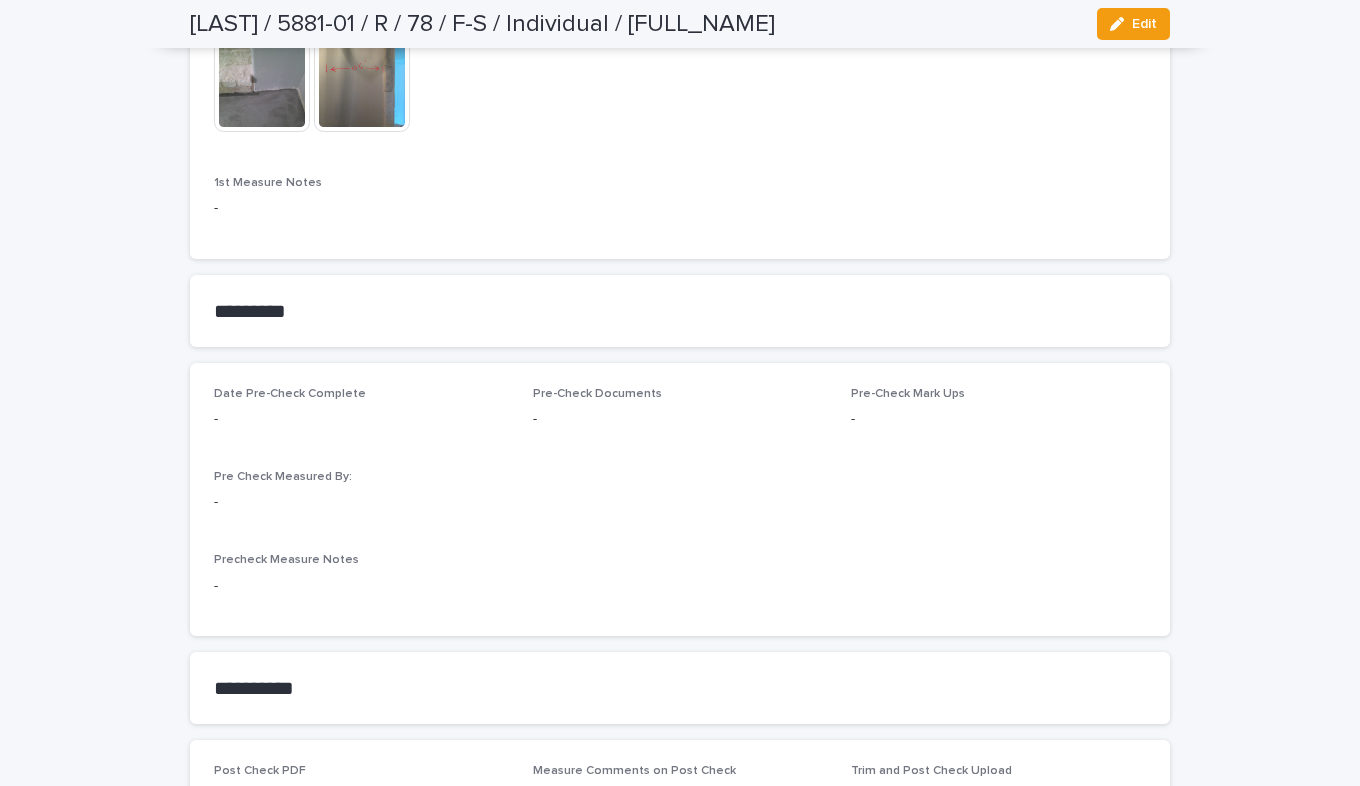 scroll, scrollTop: 1564, scrollLeft: 0, axis: vertical 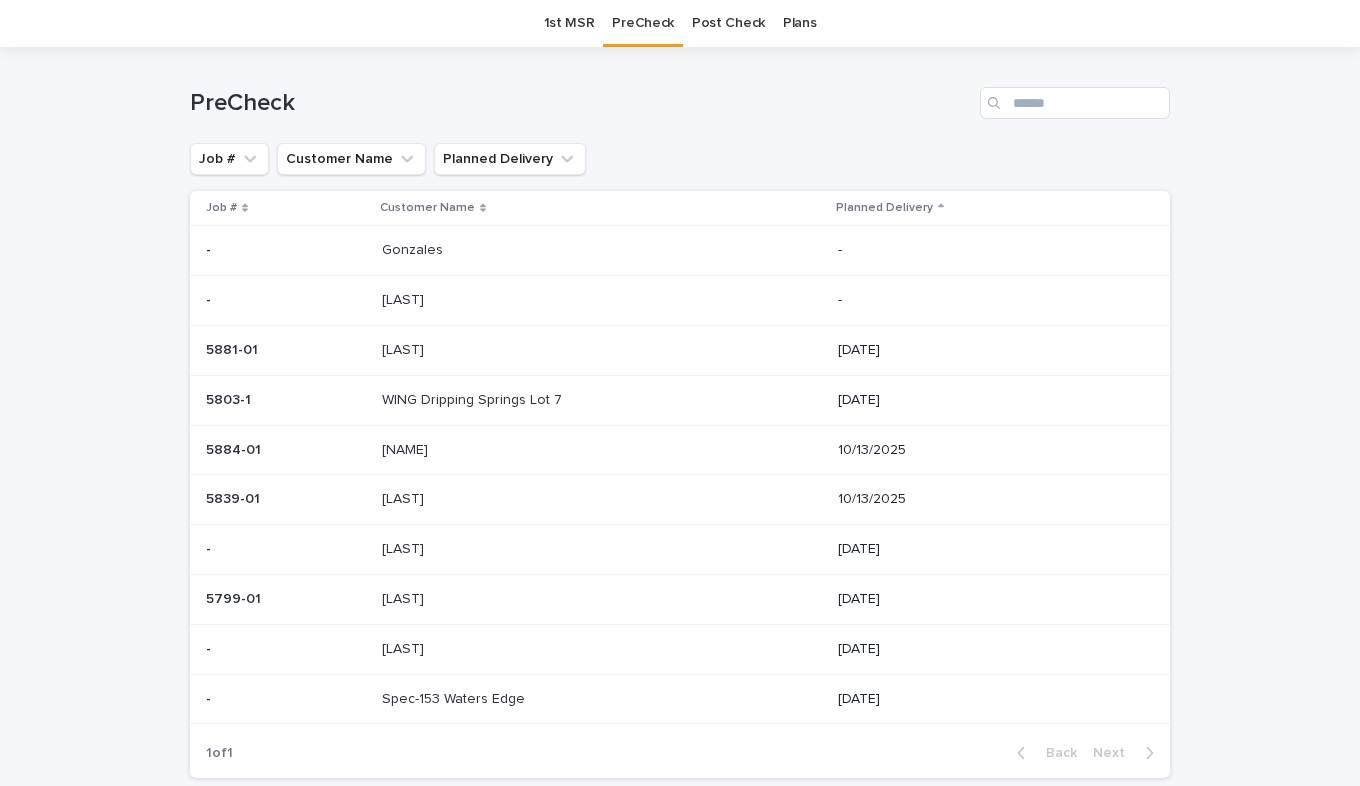 click at bounding box center (286, 400) 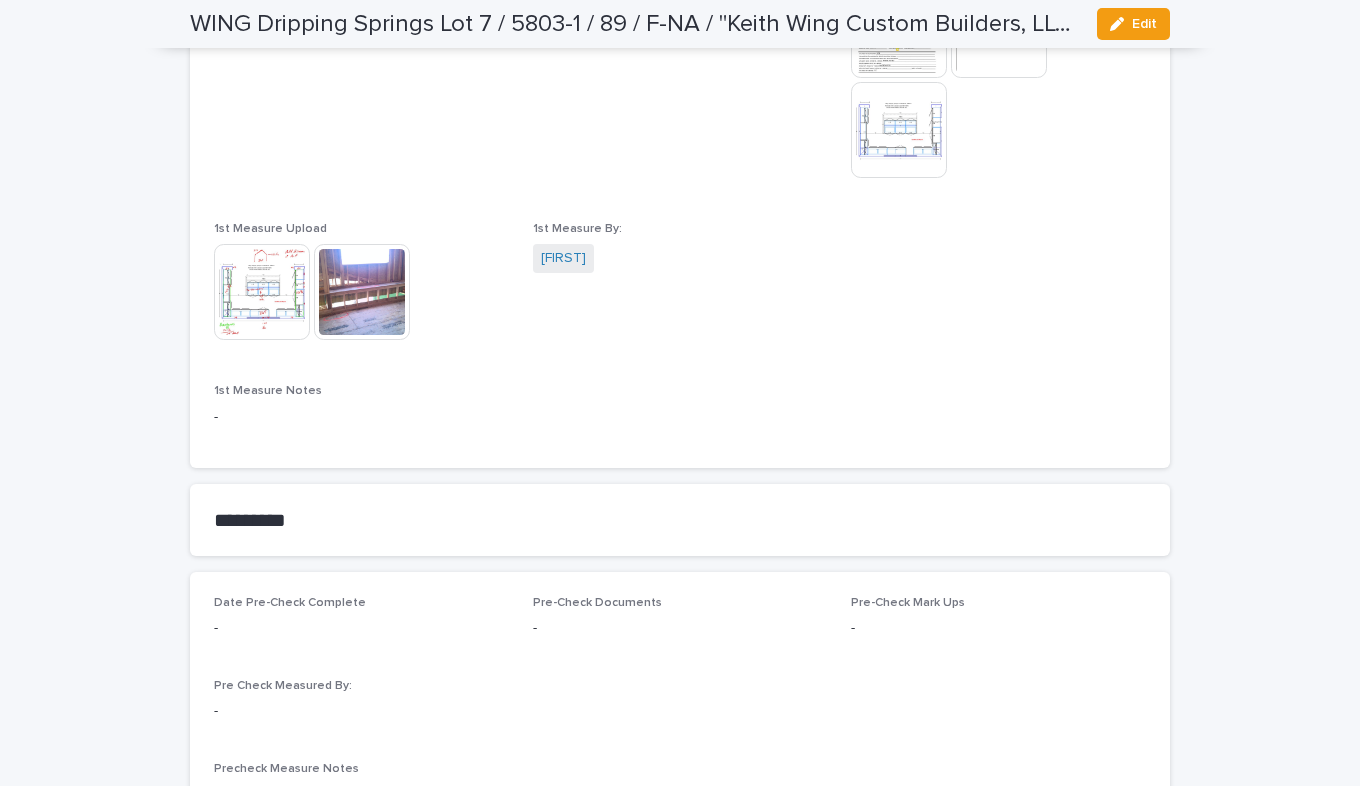 scroll, scrollTop: 1300, scrollLeft: 0, axis: vertical 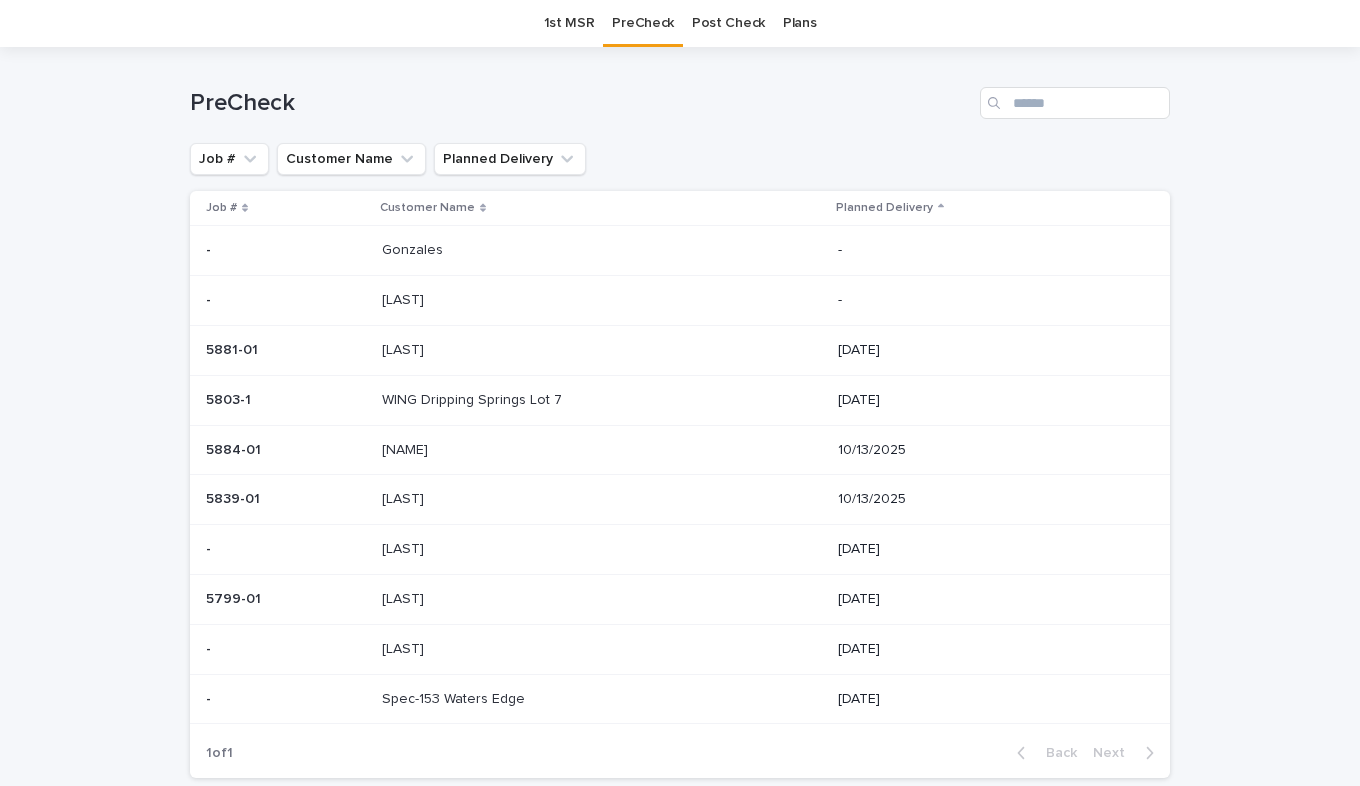 click on "[NAME]" at bounding box center (407, 448) 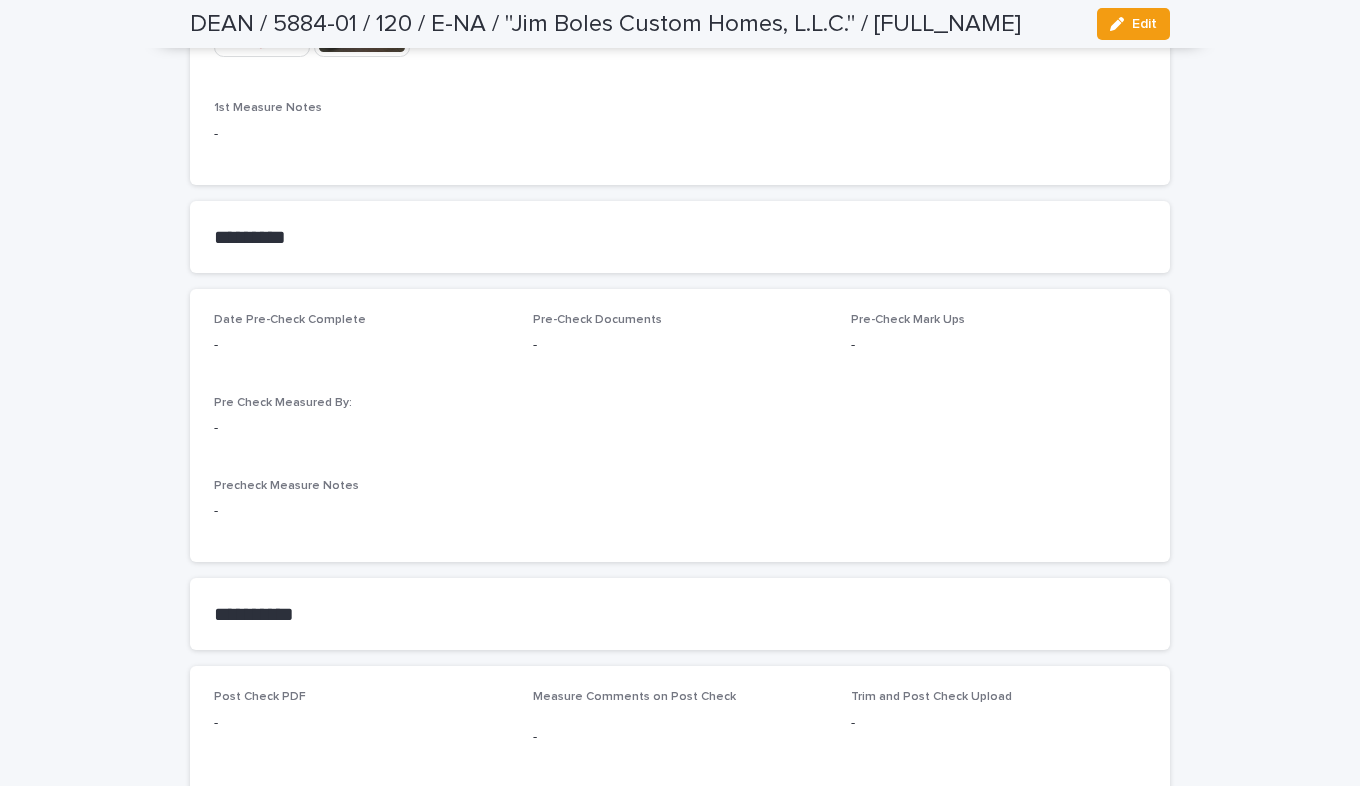 scroll, scrollTop: 1600, scrollLeft: 0, axis: vertical 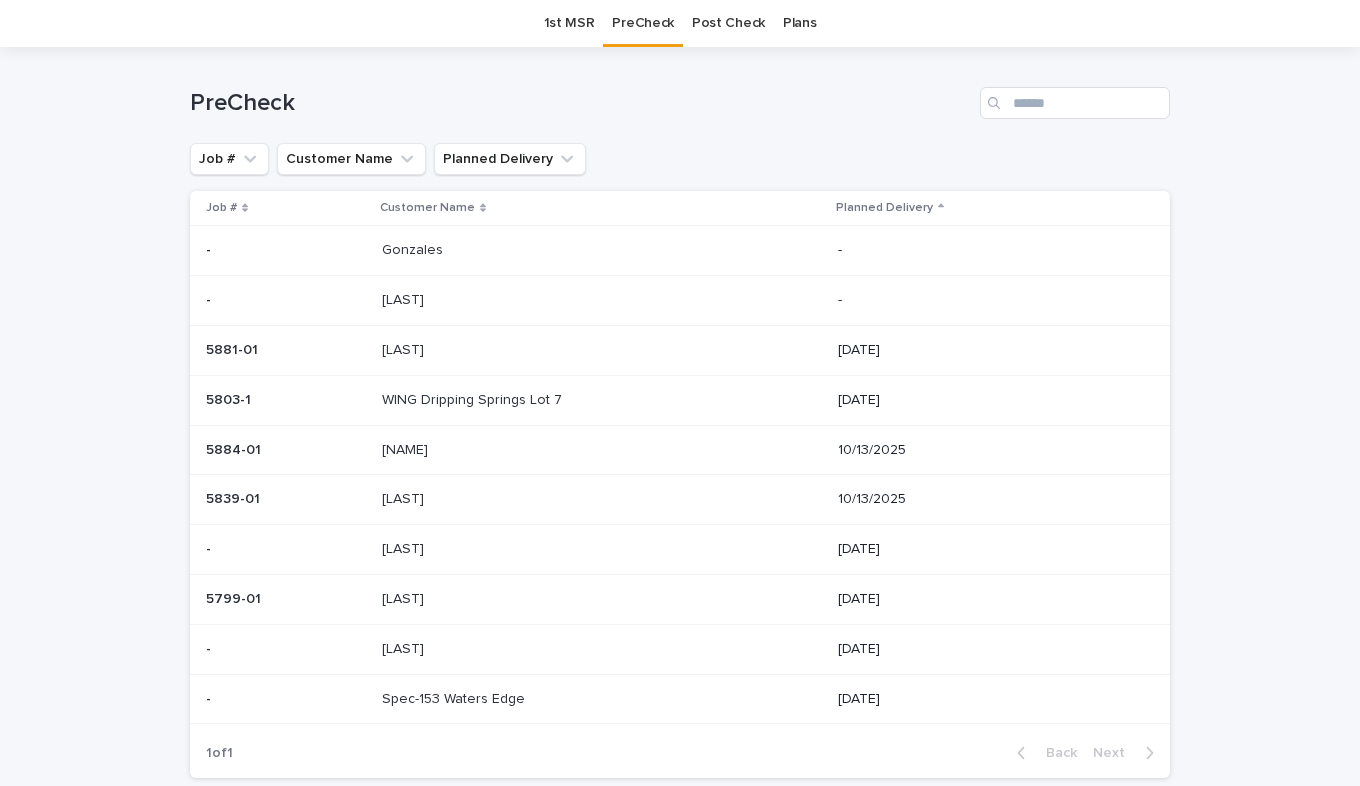click on "[LAST]" at bounding box center (405, 497) 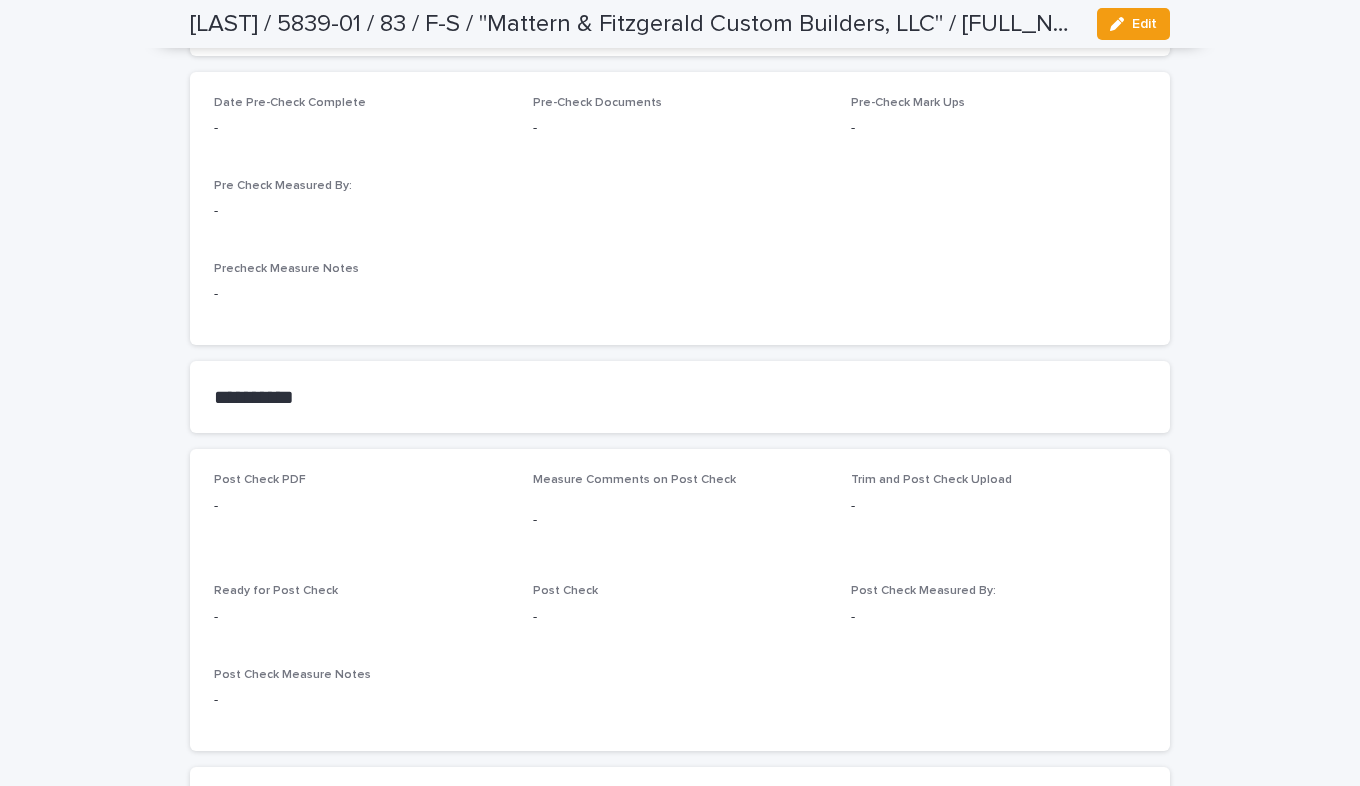 scroll, scrollTop: 1500, scrollLeft: 0, axis: vertical 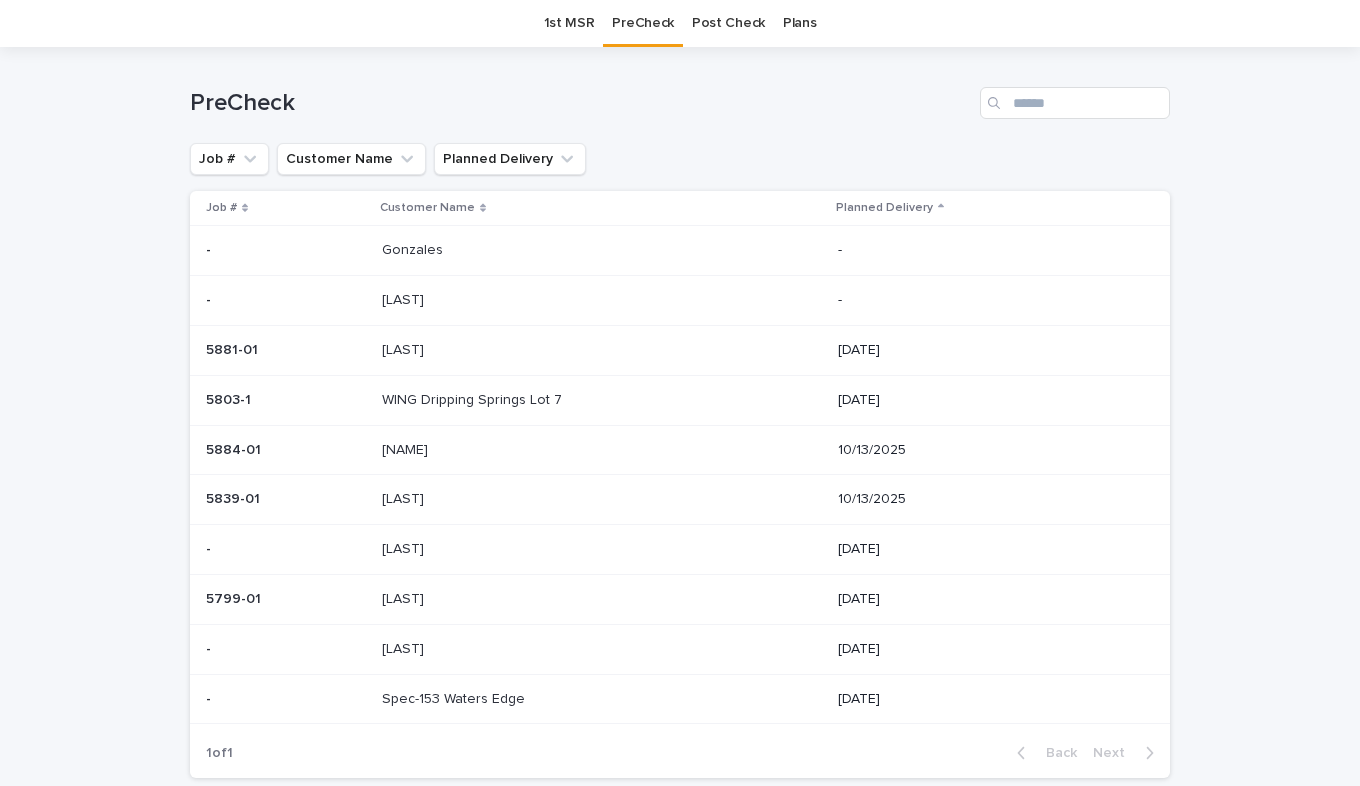 click on "[LAST] [LAST]" at bounding box center [602, 549] 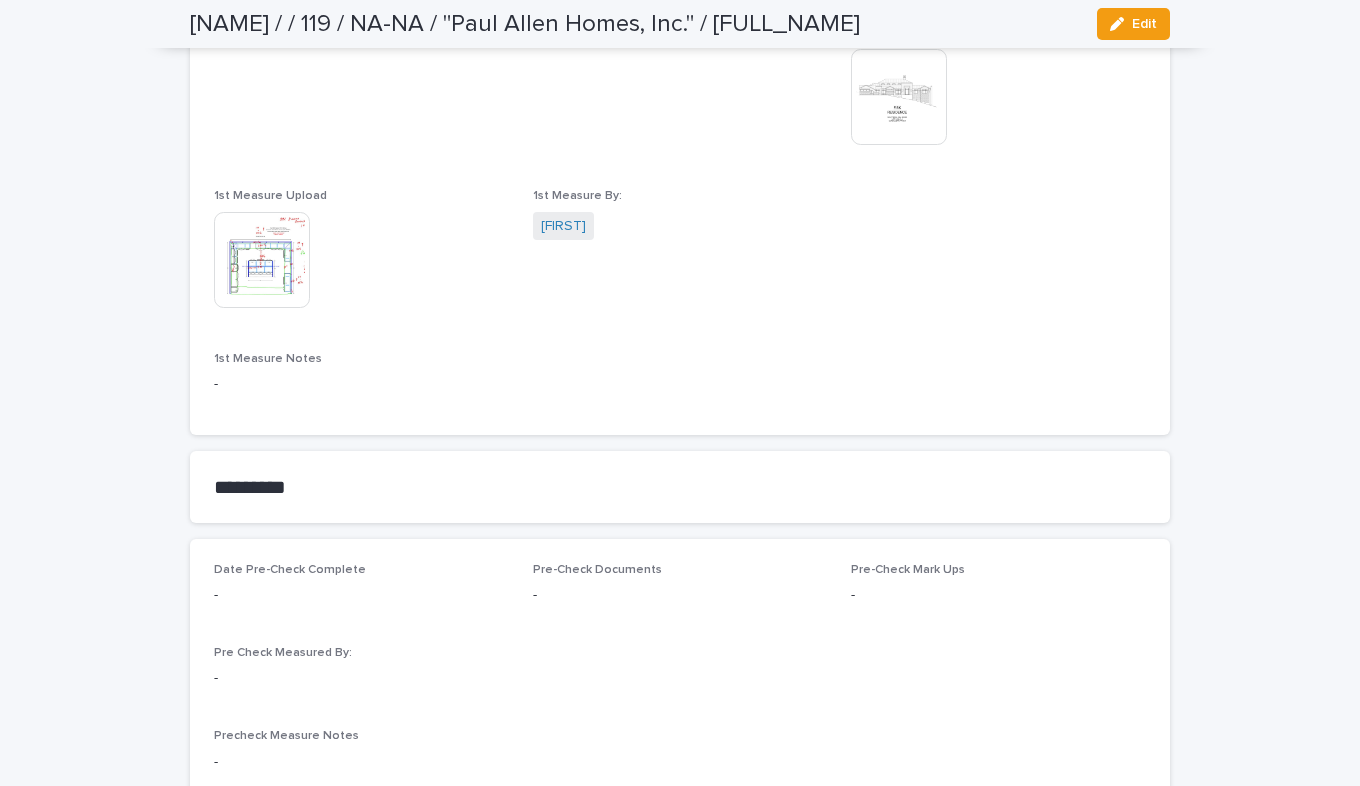 scroll, scrollTop: 1500, scrollLeft: 0, axis: vertical 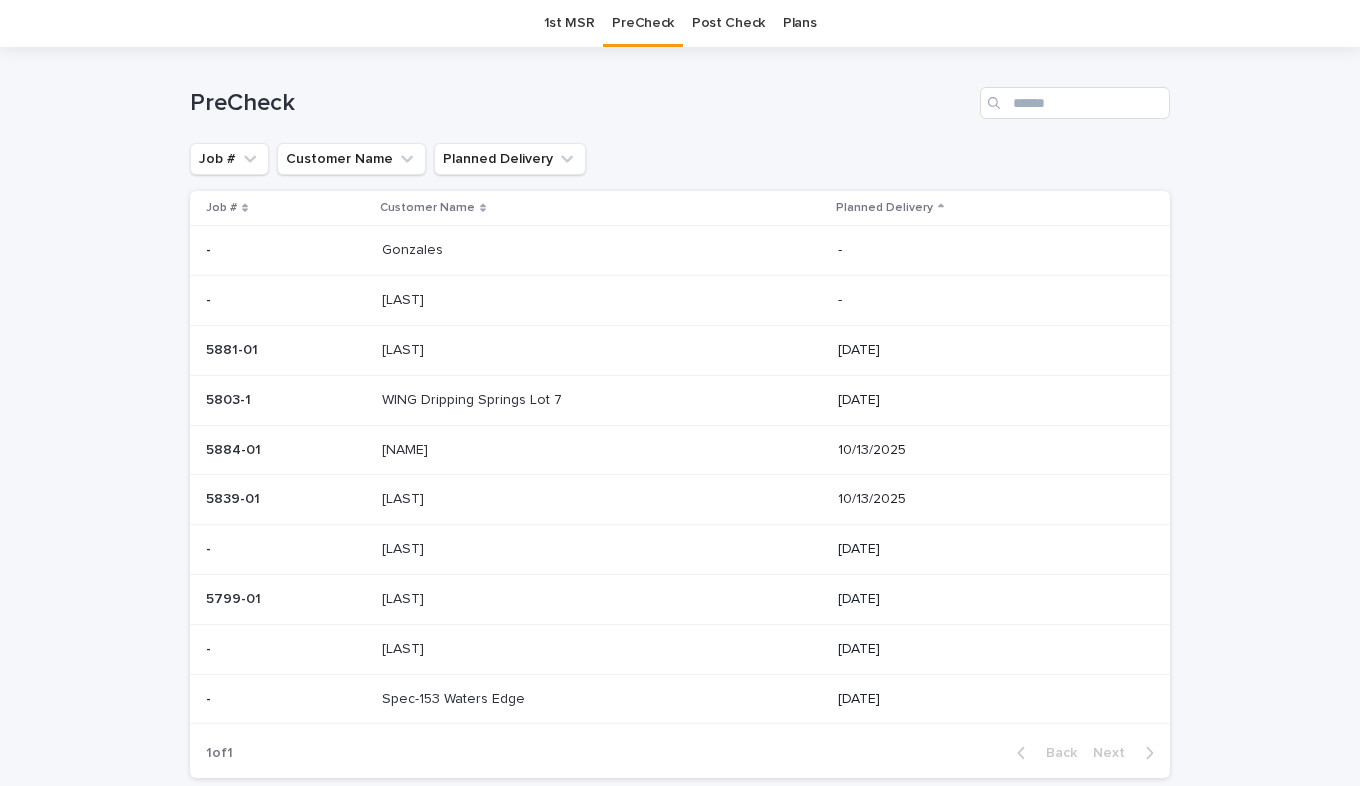 click on "5799-01 5799-01" at bounding box center [286, 599] 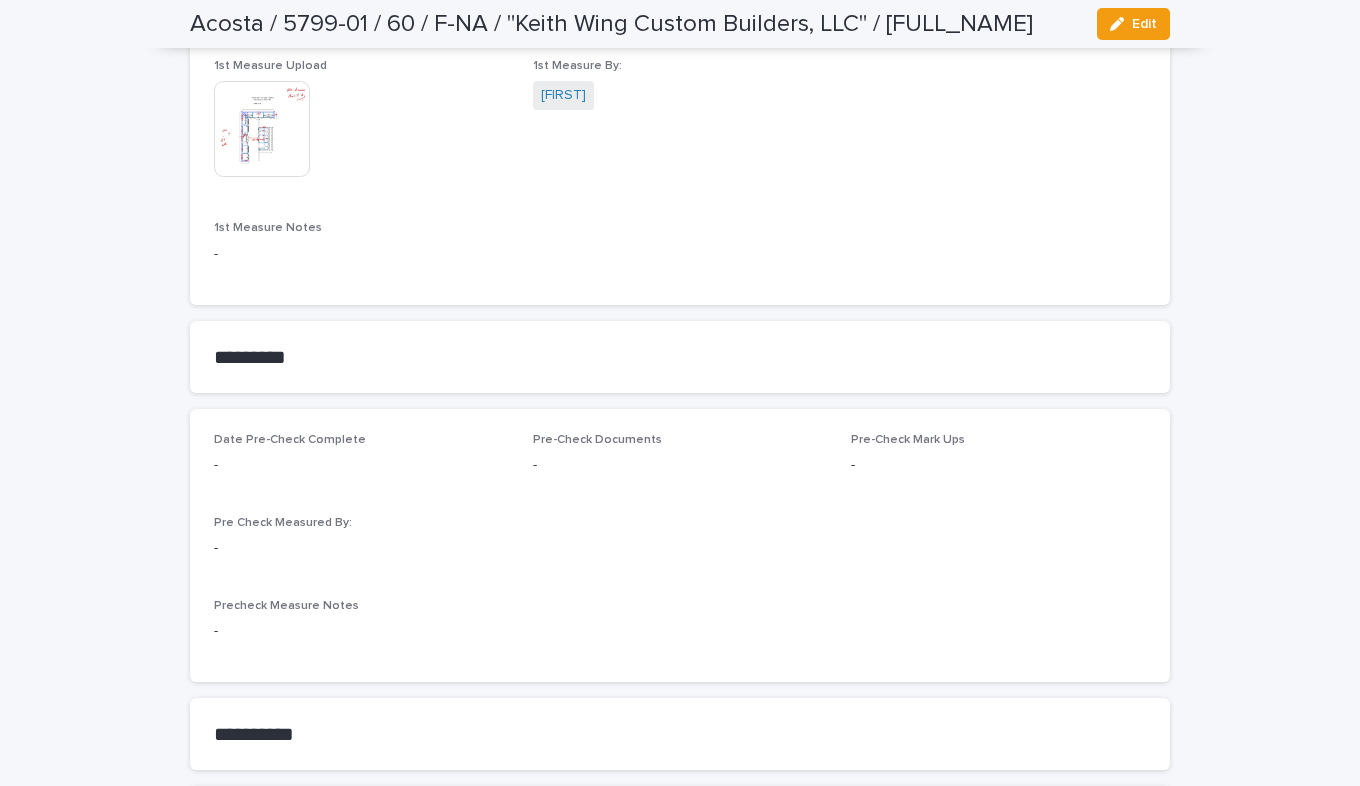 scroll, scrollTop: 1500, scrollLeft: 0, axis: vertical 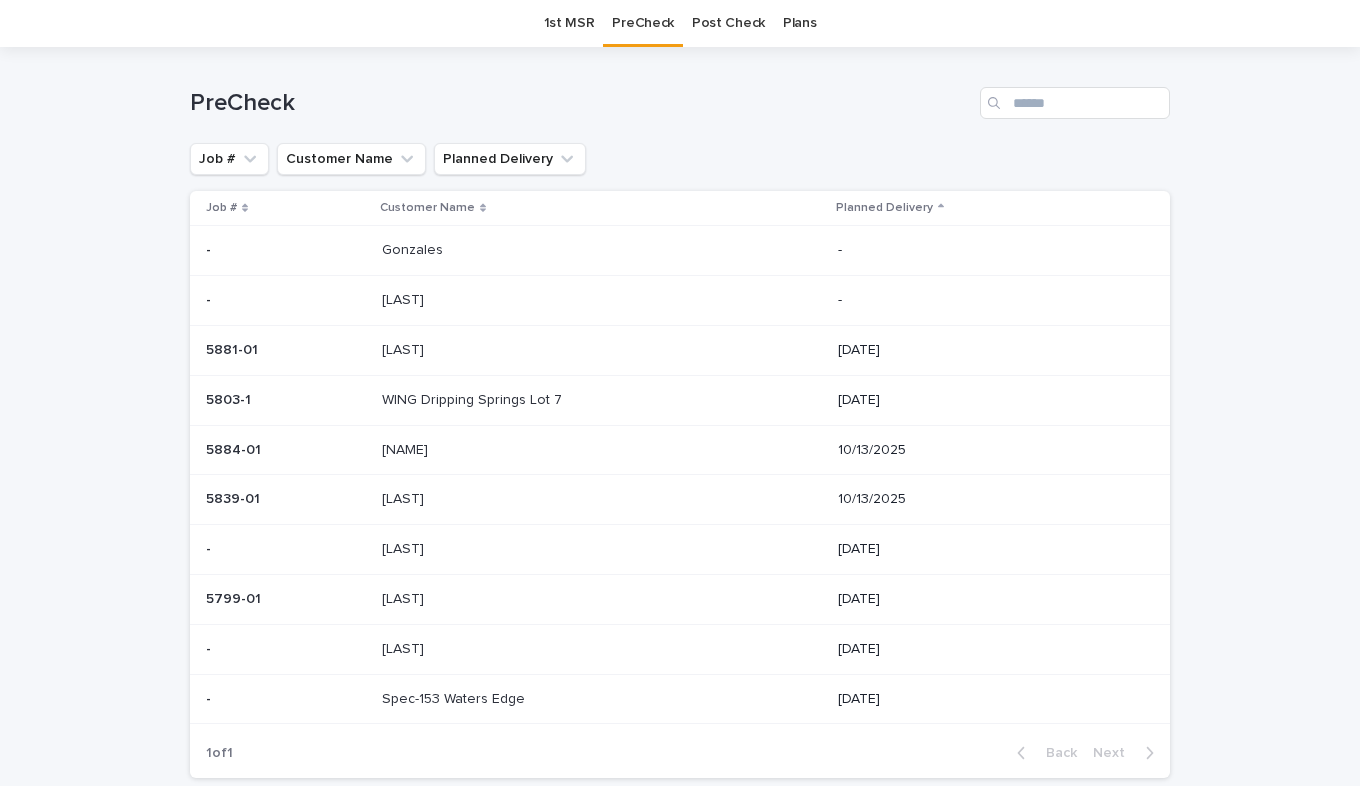 click on "[LAST]" at bounding box center [405, 647] 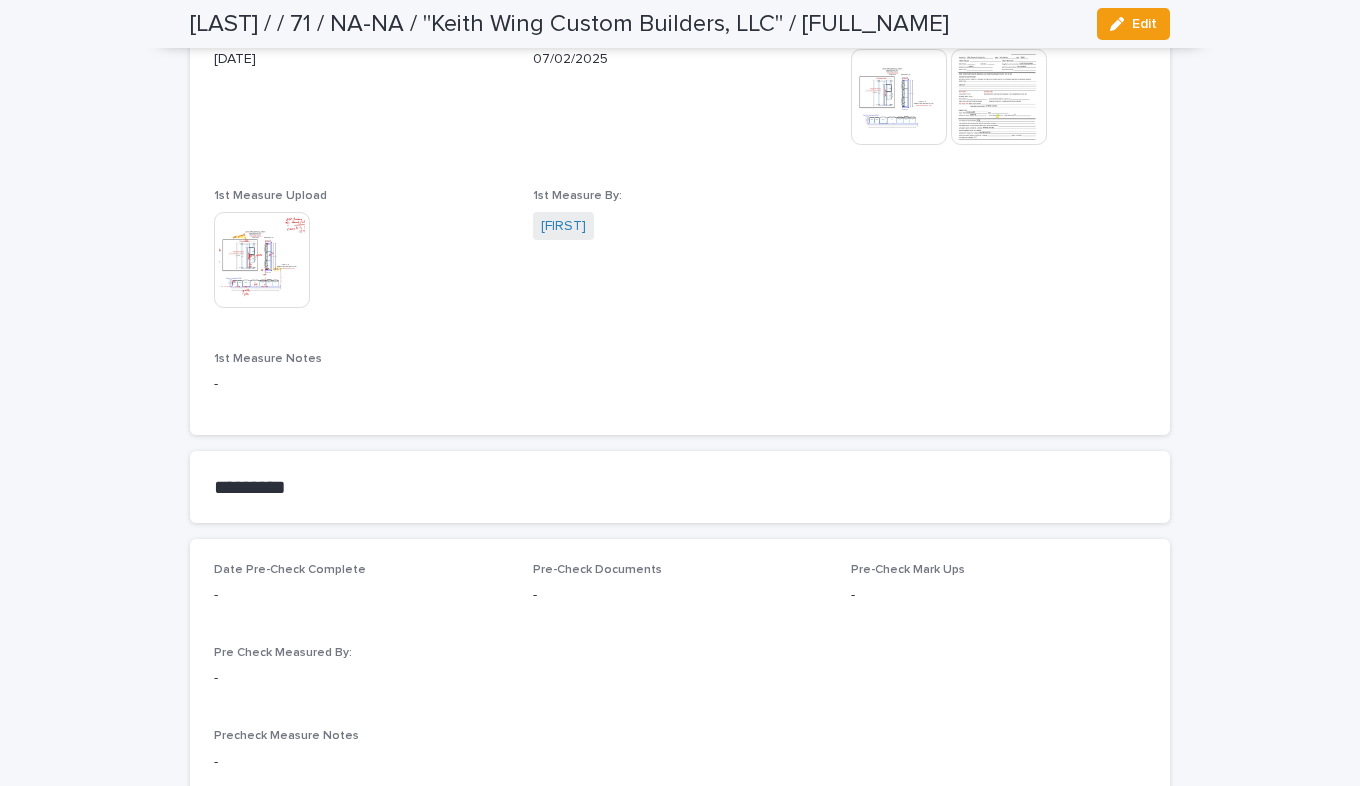 scroll, scrollTop: 1300, scrollLeft: 0, axis: vertical 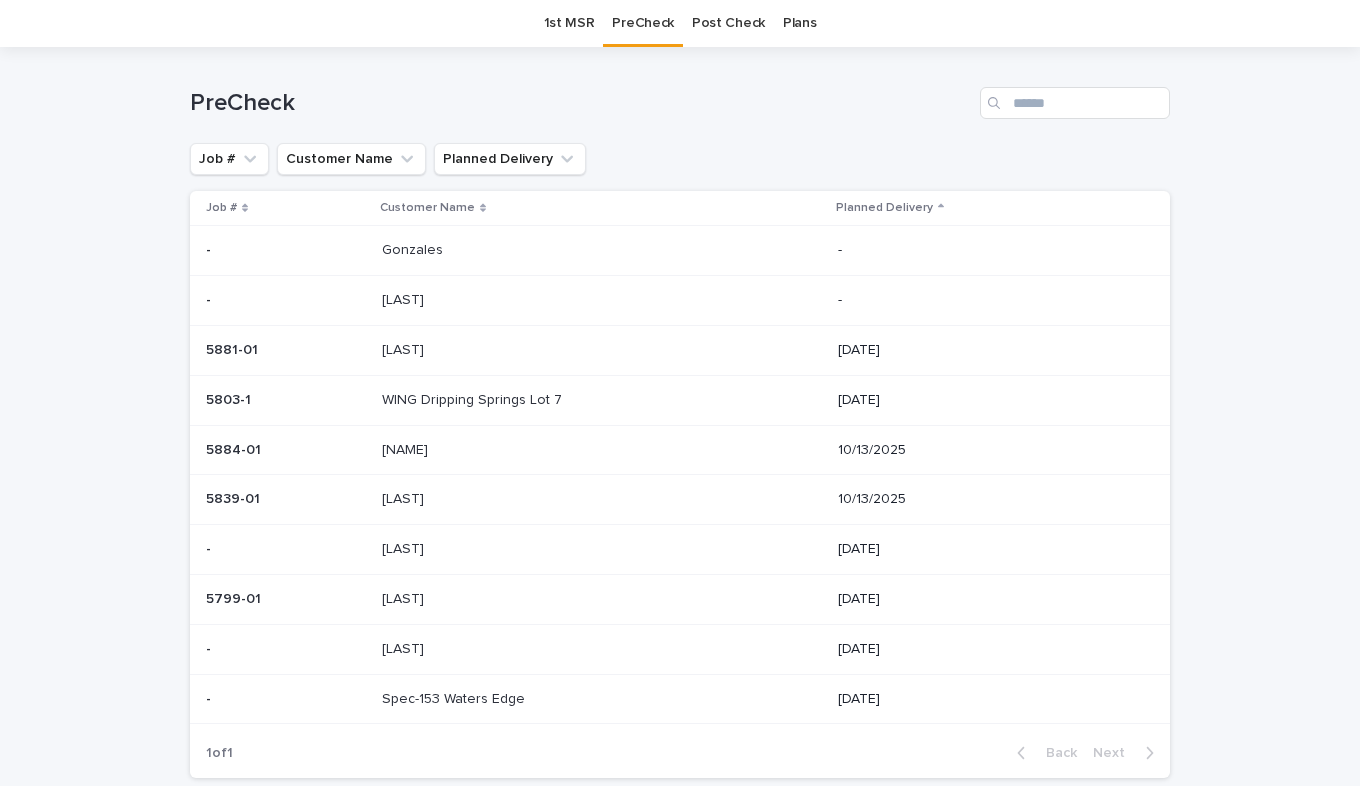 click at bounding box center (286, 699) 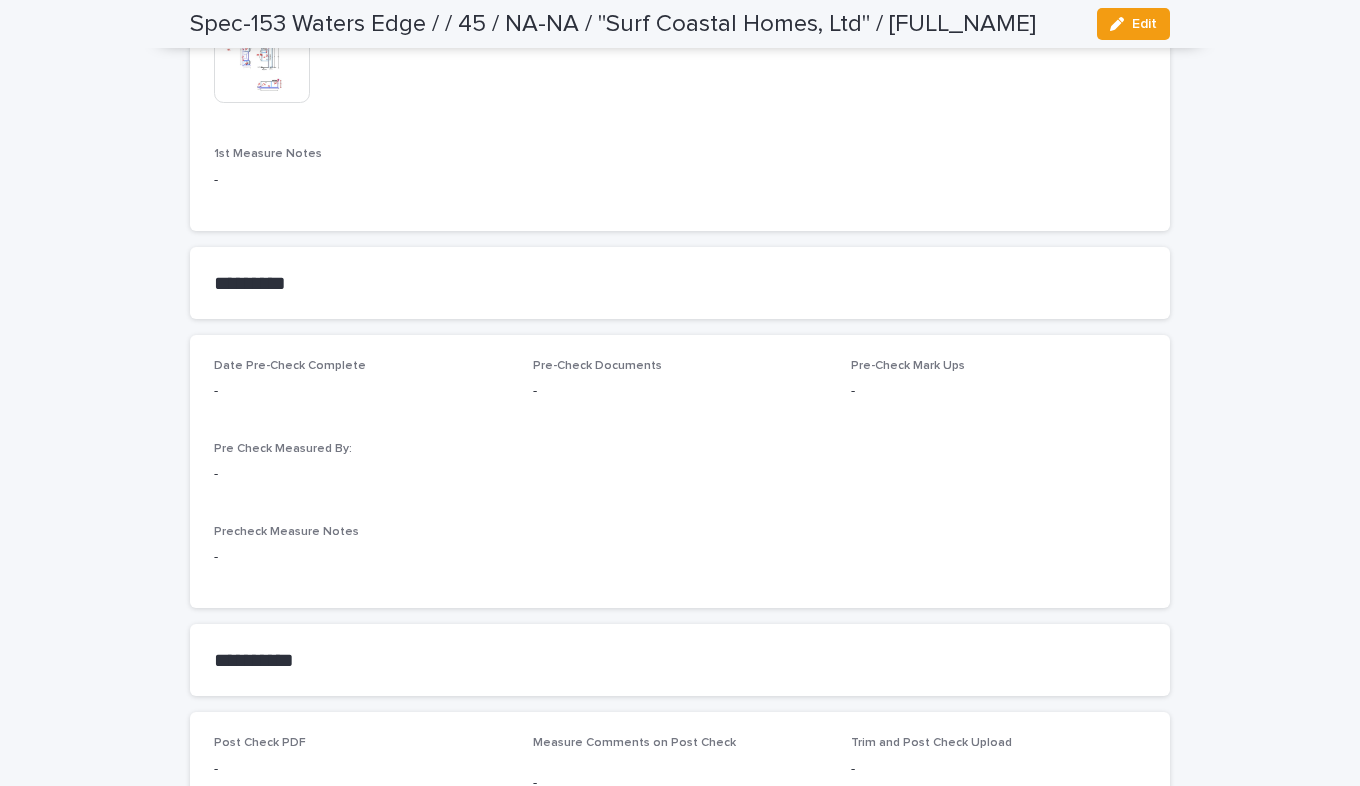 scroll, scrollTop: 1600, scrollLeft: 0, axis: vertical 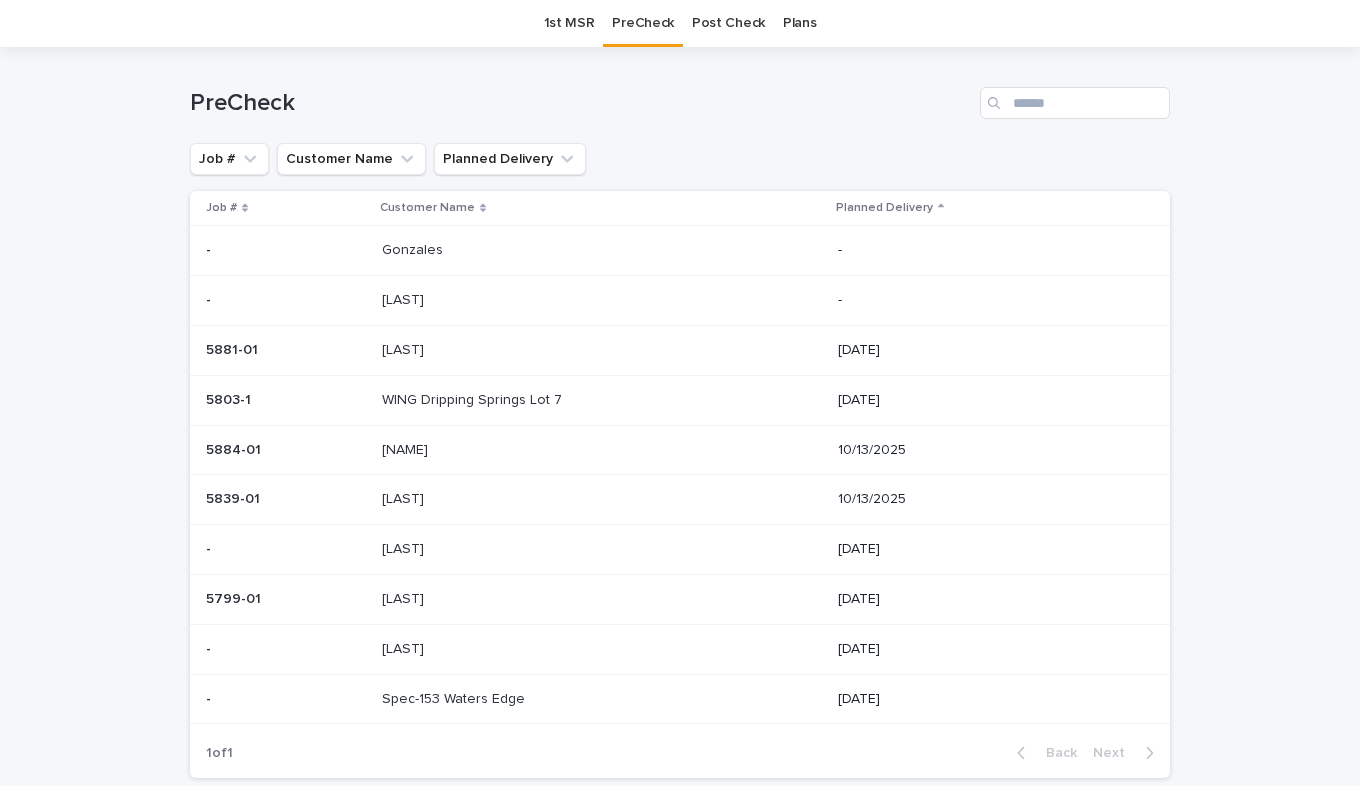 click on "Post Check" at bounding box center [728, 23] 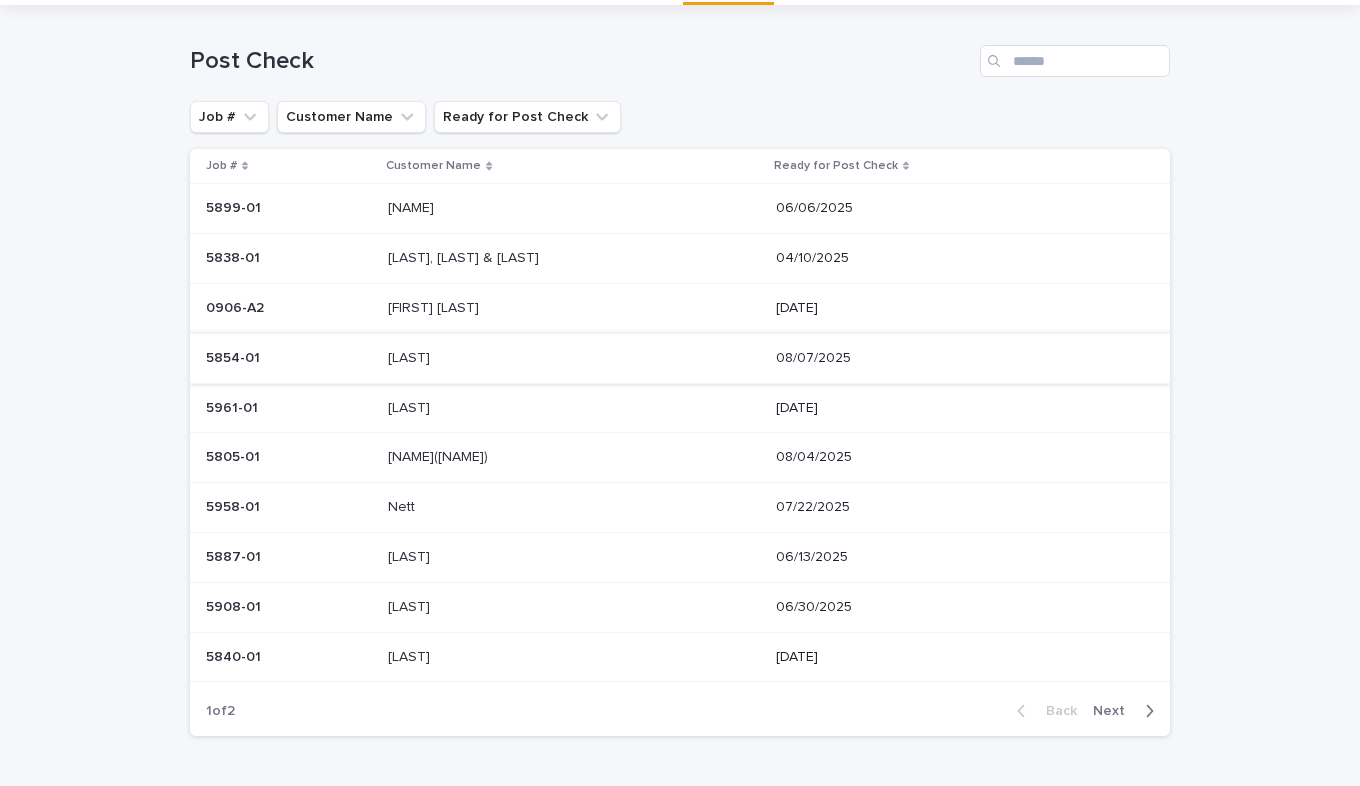 scroll, scrollTop: 73, scrollLeft: 0, axis: vertical 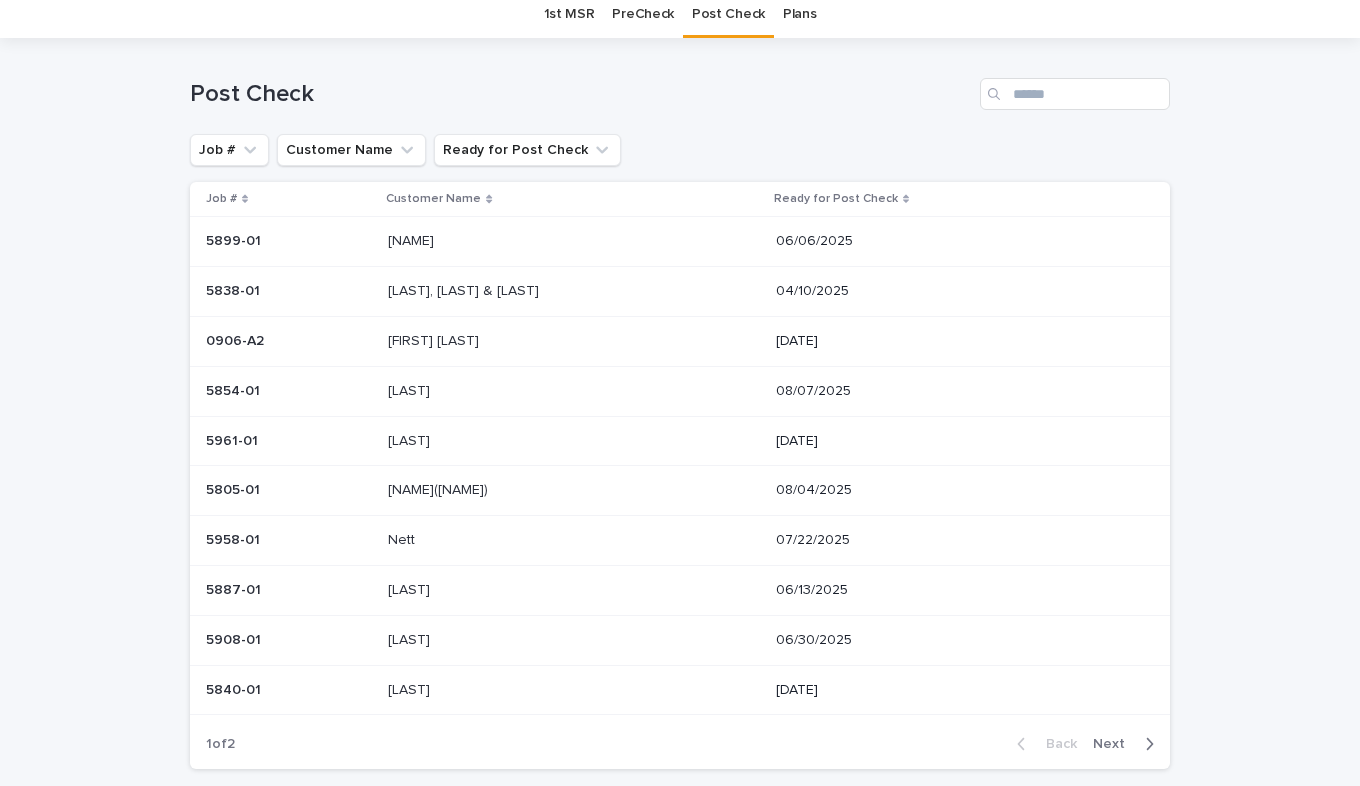 click on "Next" at bounding box center [1115, 744] 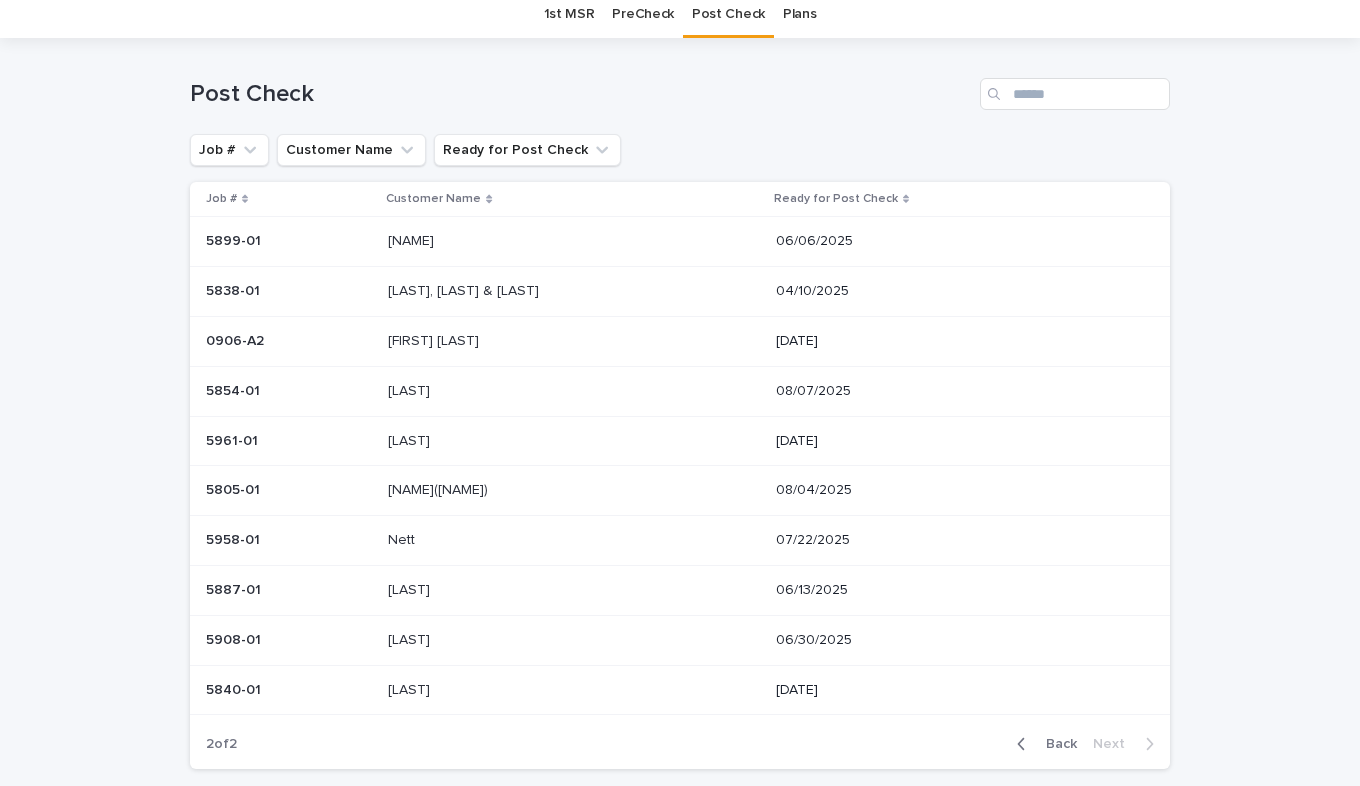 scroll, scrollTop: 0, scrollLeft: 0, axis: both 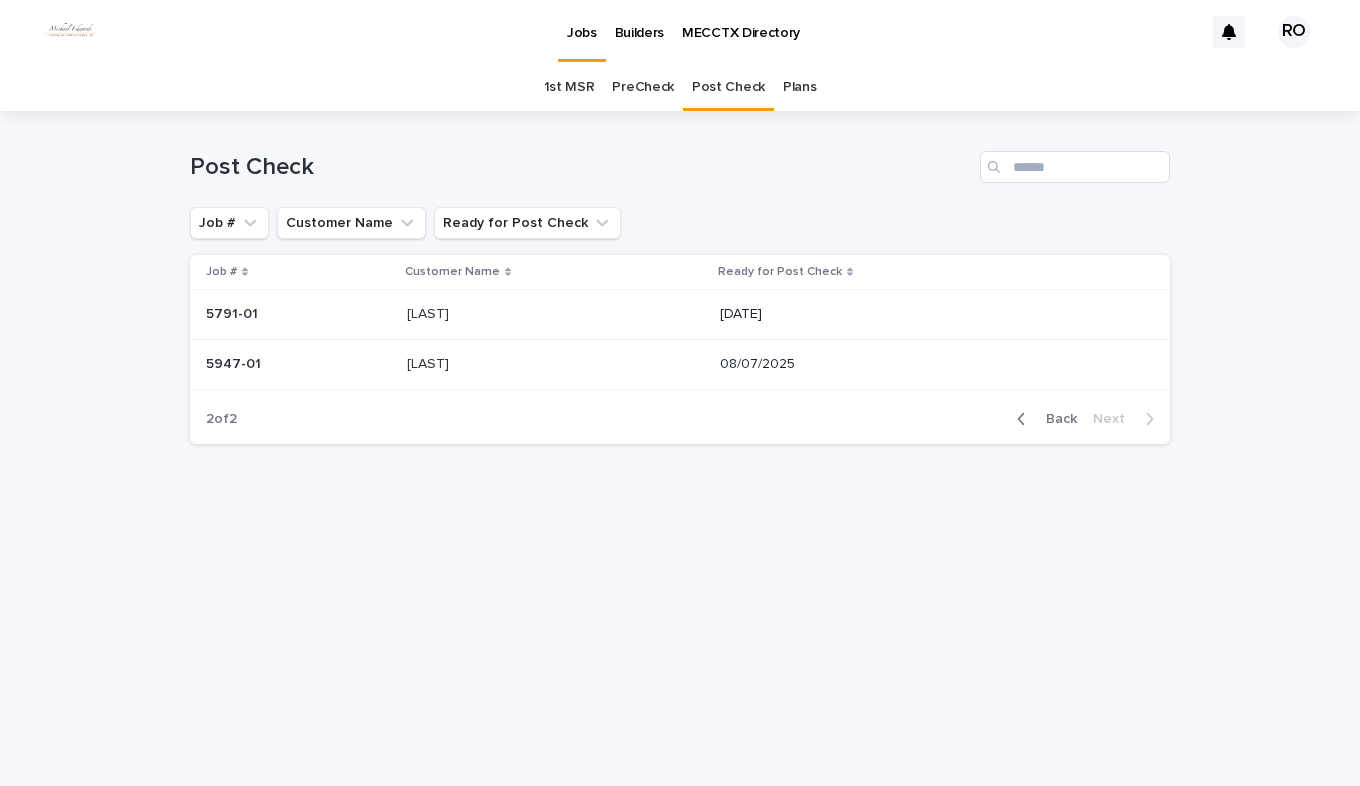 click on "Back" at bounding box center (1055, 419) 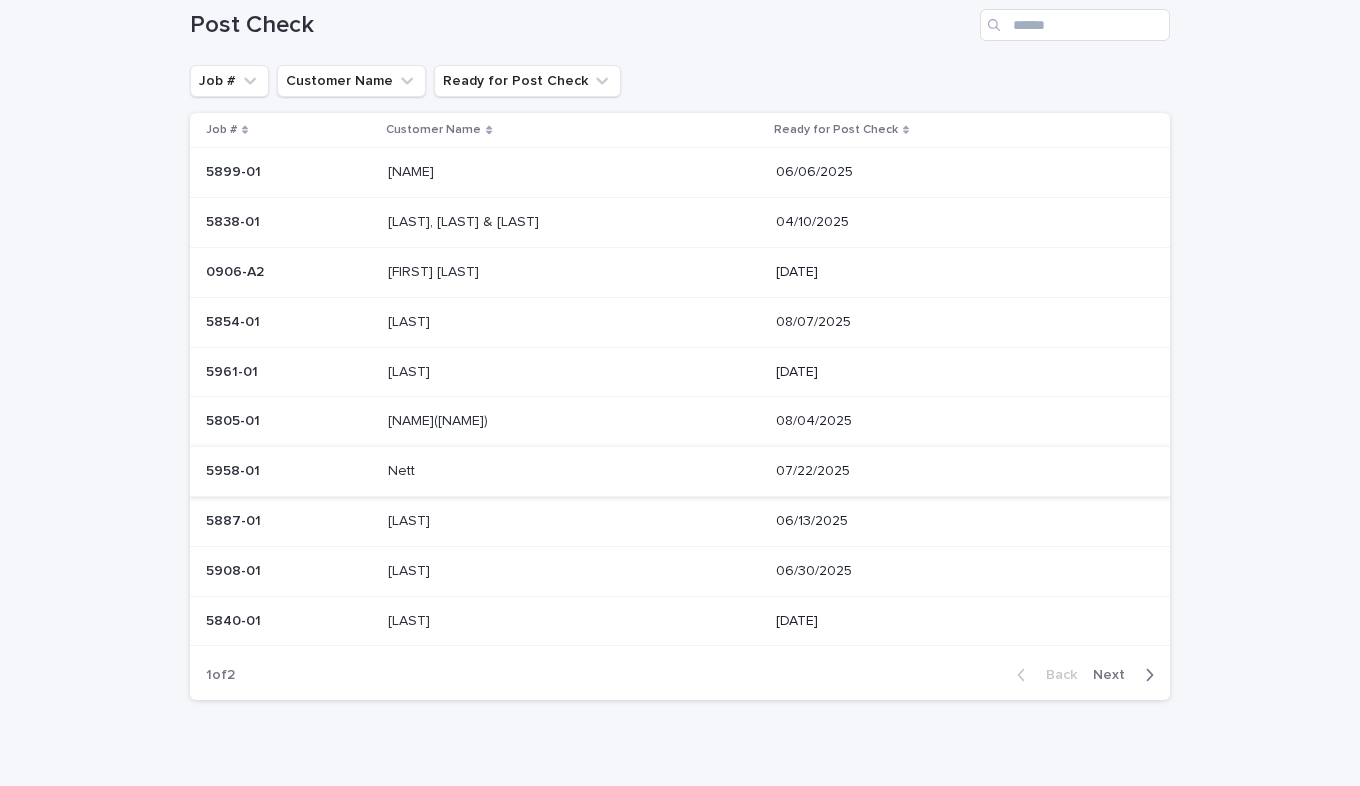 scroll, scrollTop: 173, scrollLeft: 0, axis: vertical 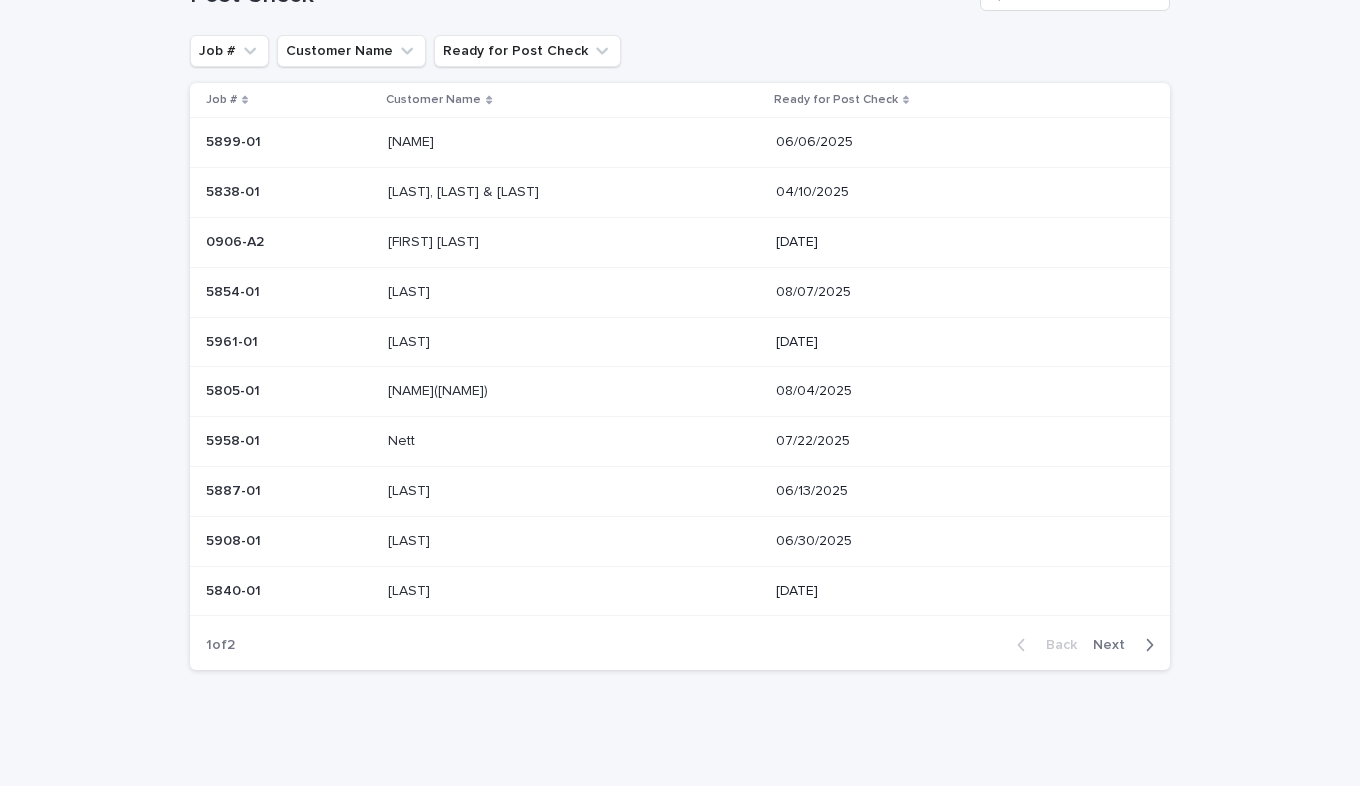 click on "[LAST]" at bounding box center [411, 340] 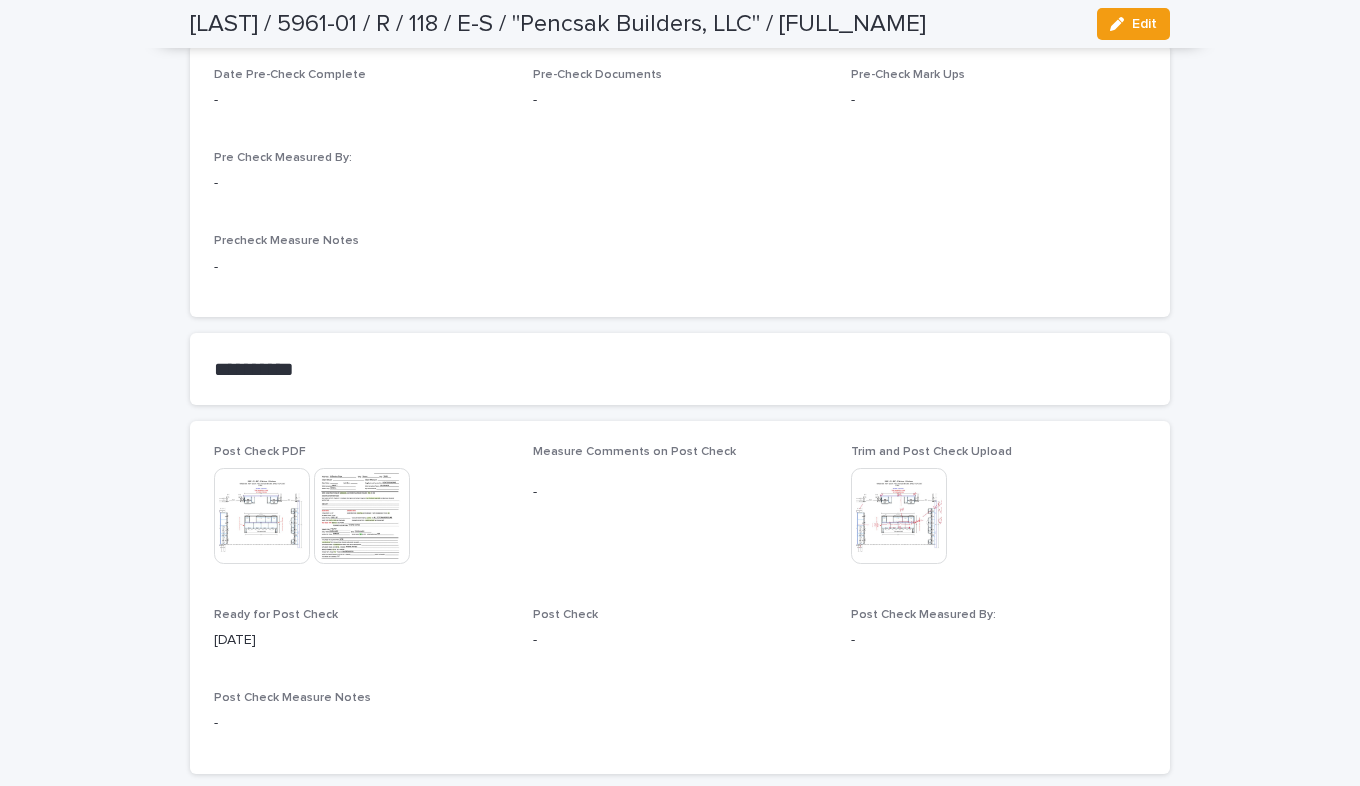 scroll, scrollTop: 2400, scrollLeft: 0, axis: vertical 